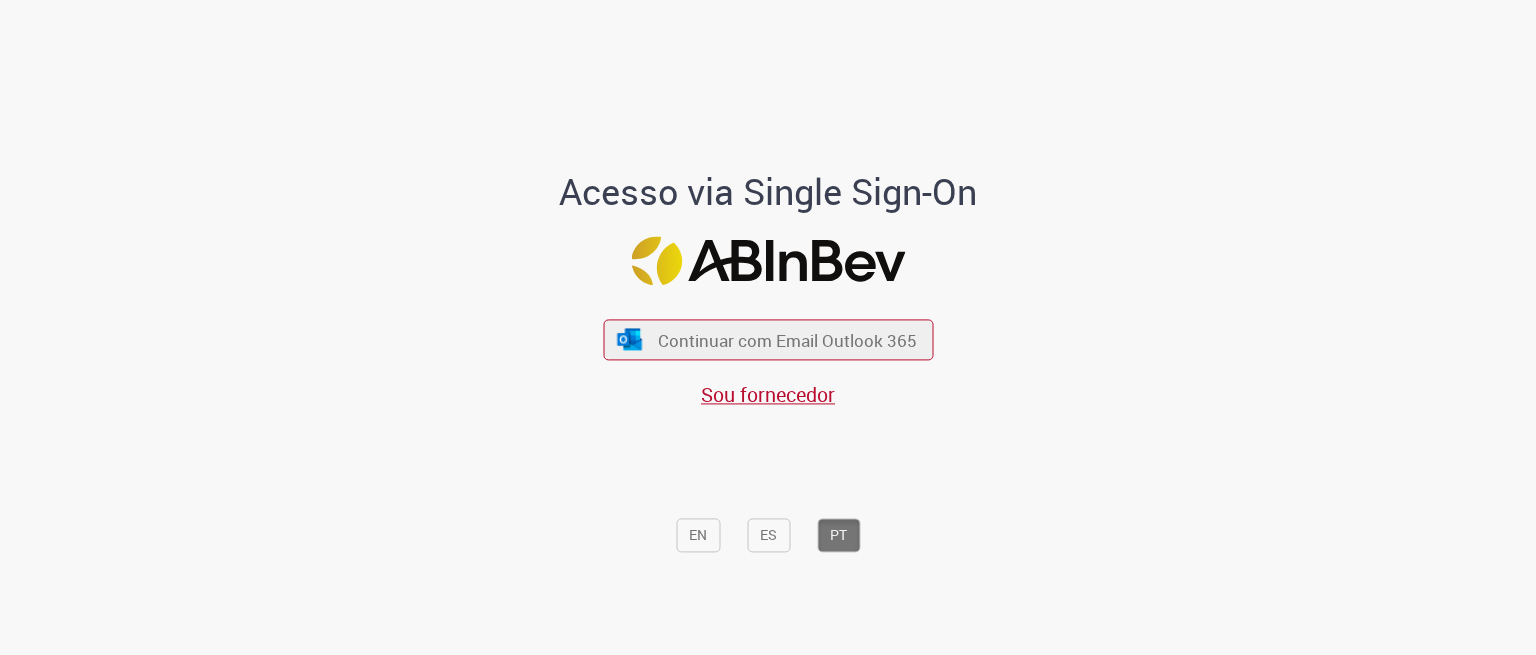 scroll, scrollTop: 0, scrollLeft: 0, axis: both 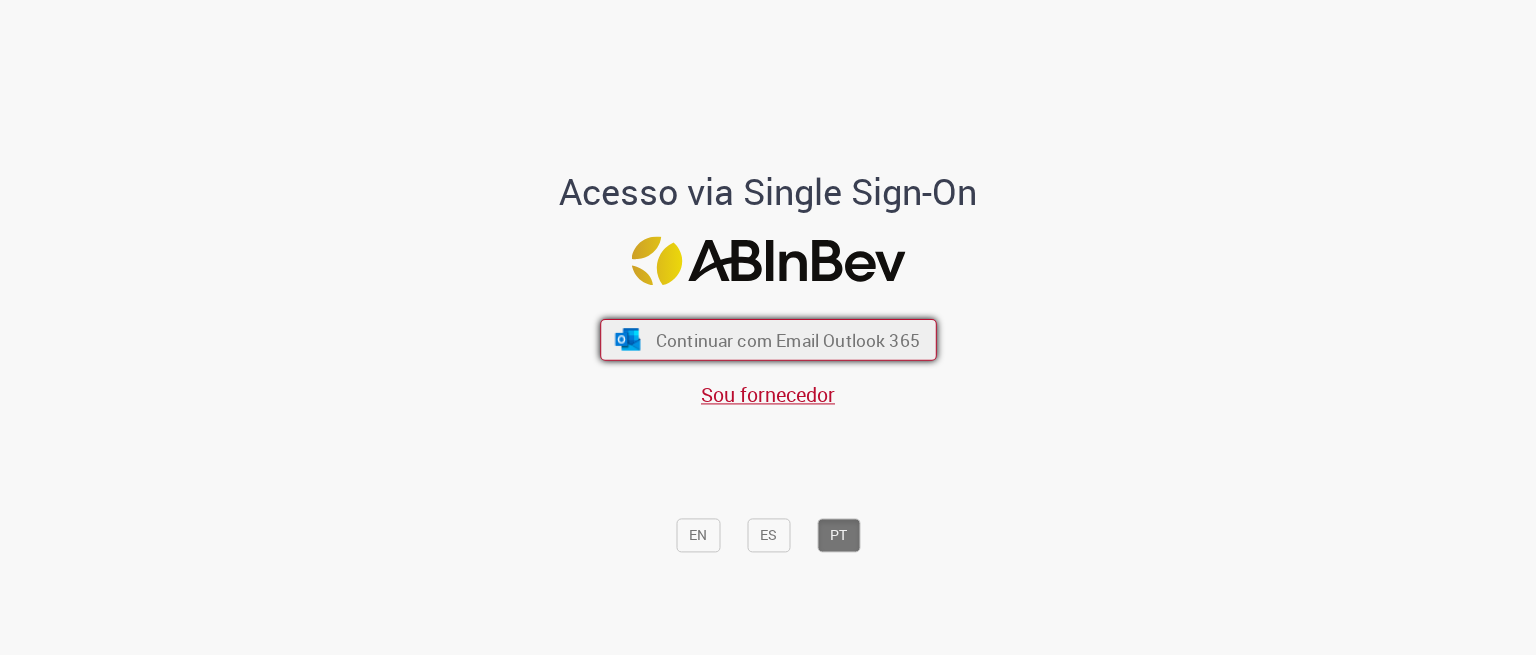 click on "Continuar com Email Outlook 365" at bounding box center (768, 340) 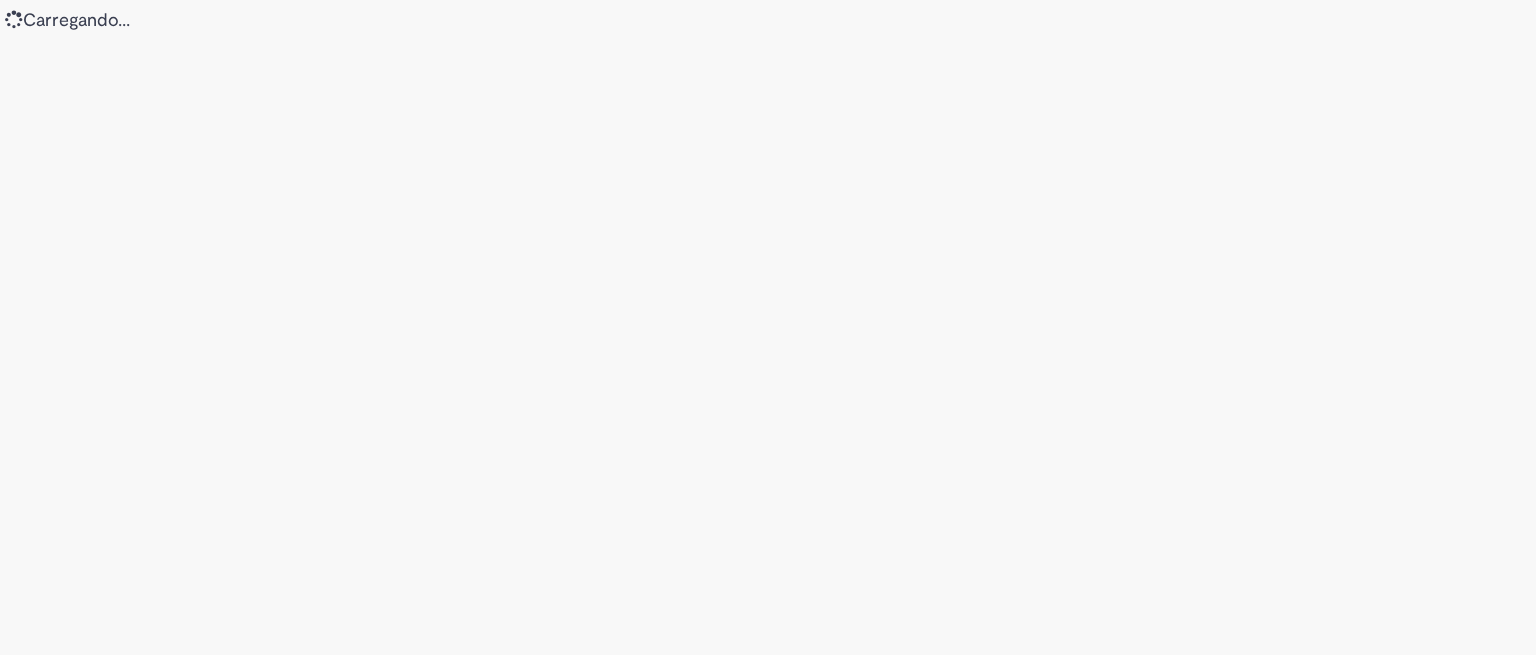 scroll, scrollTop: 0, scrollLeft: 0, axis: both 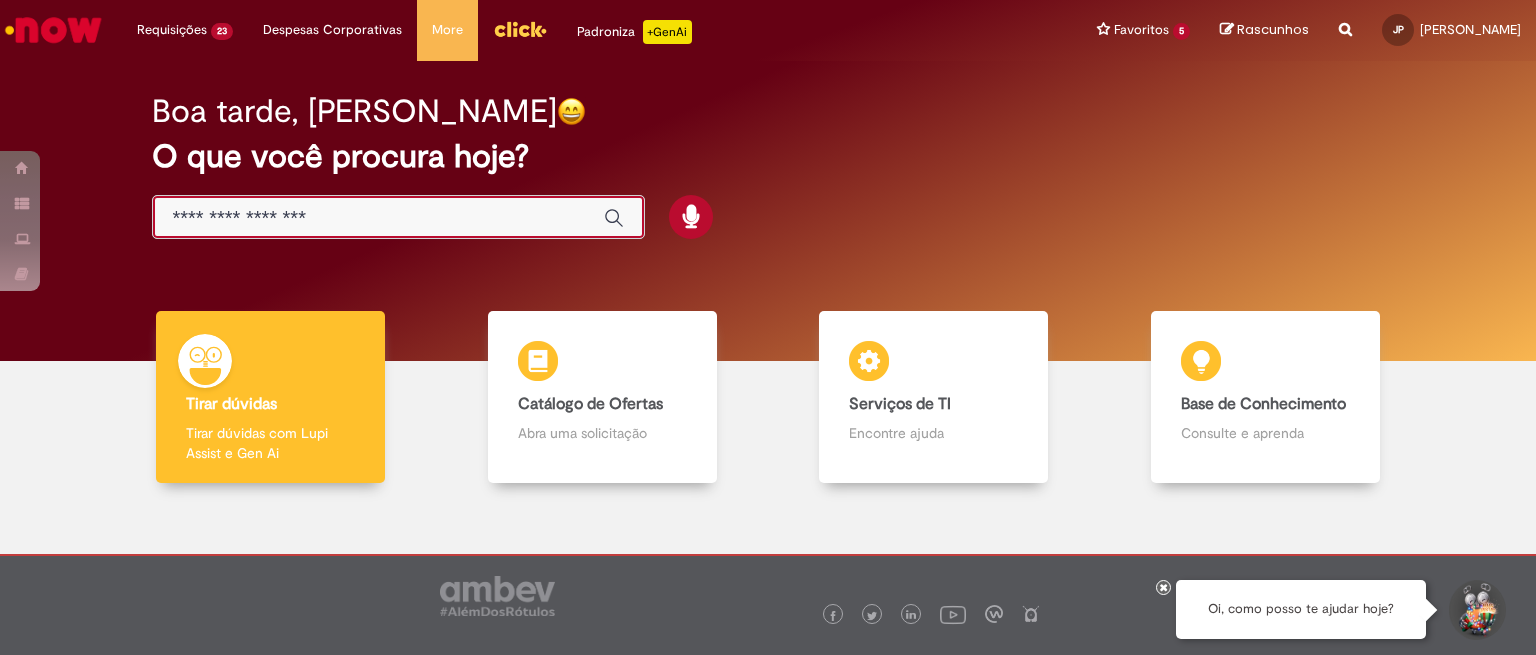 click at bounding box center (378, 218) 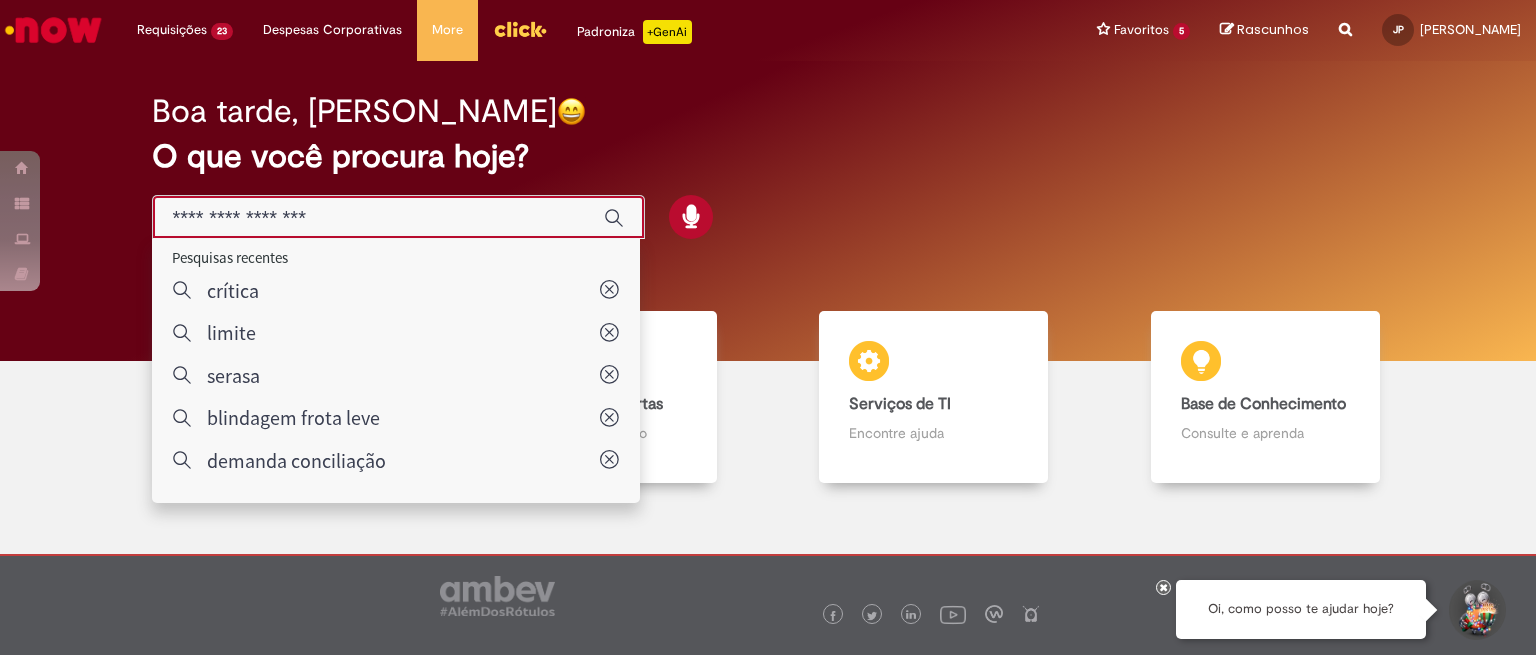 click at bounding box center [378, 218] 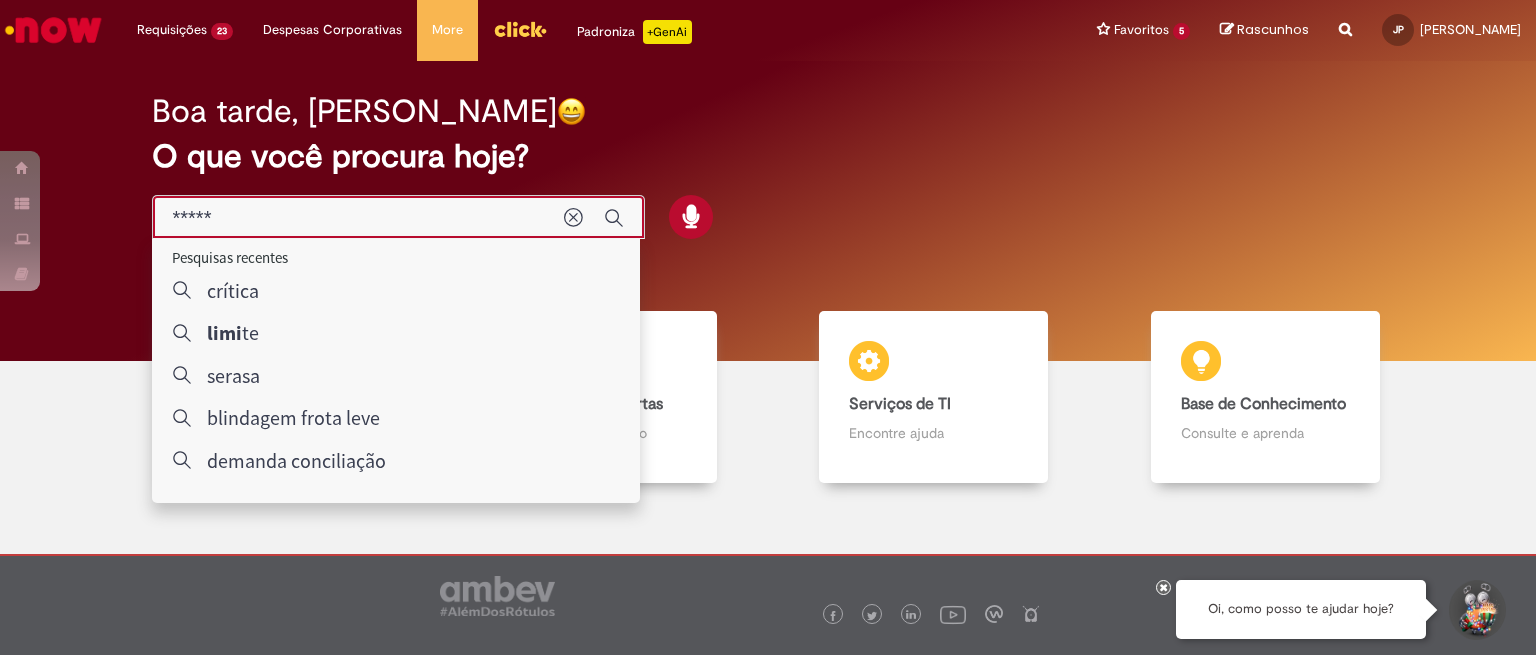 type on "******" 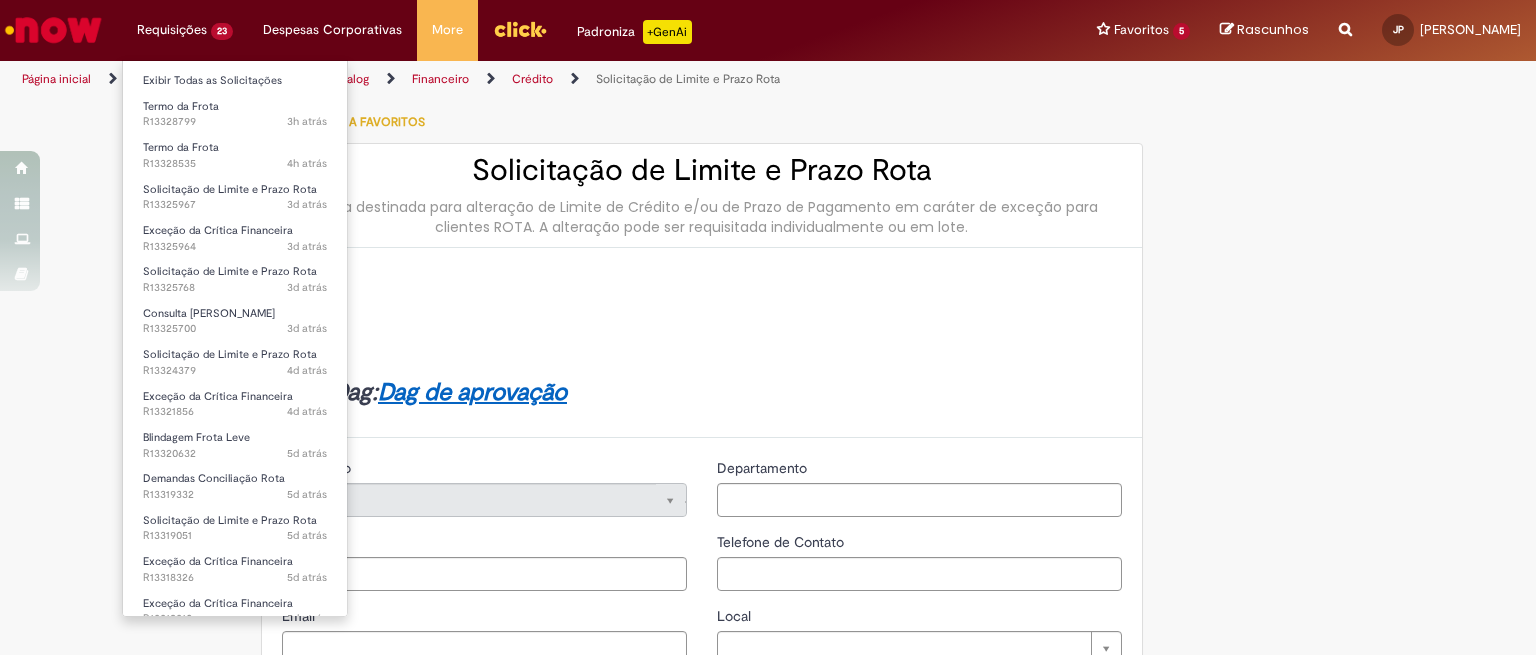 type on "********" 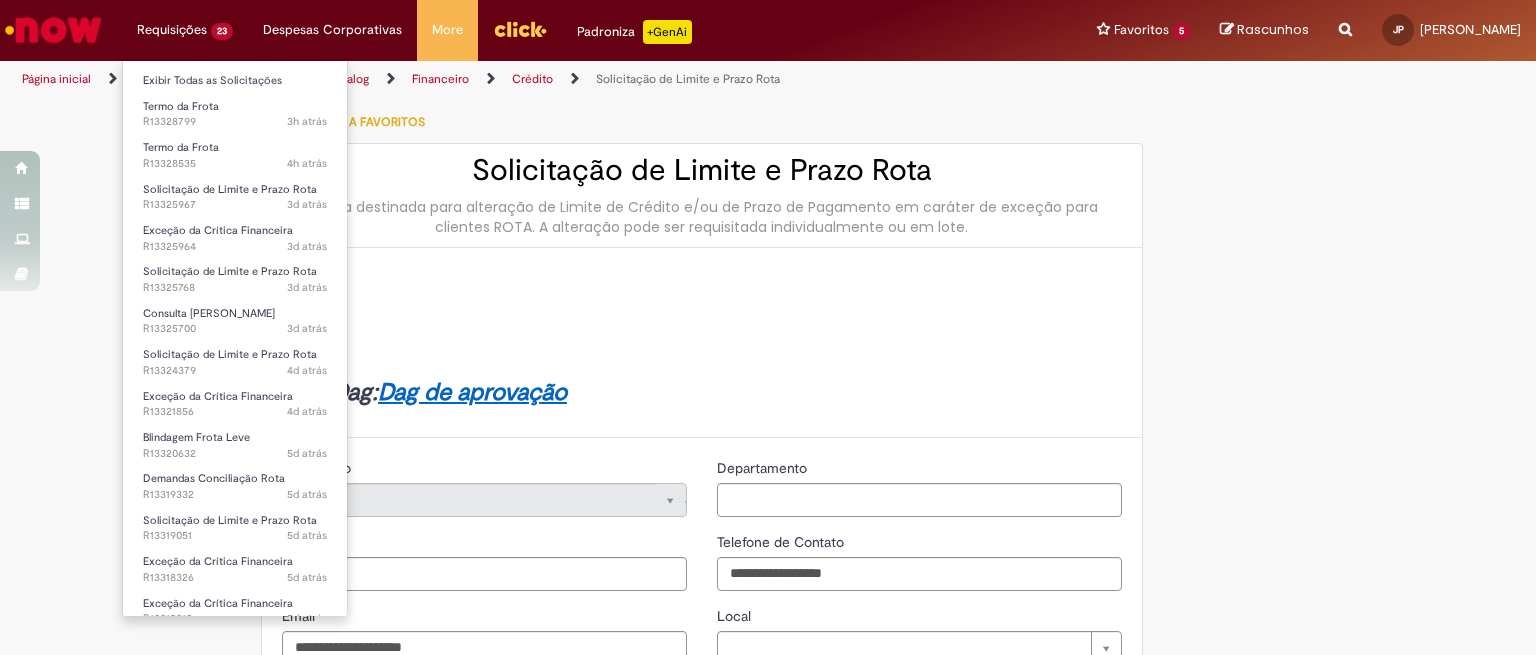 type on "**********" 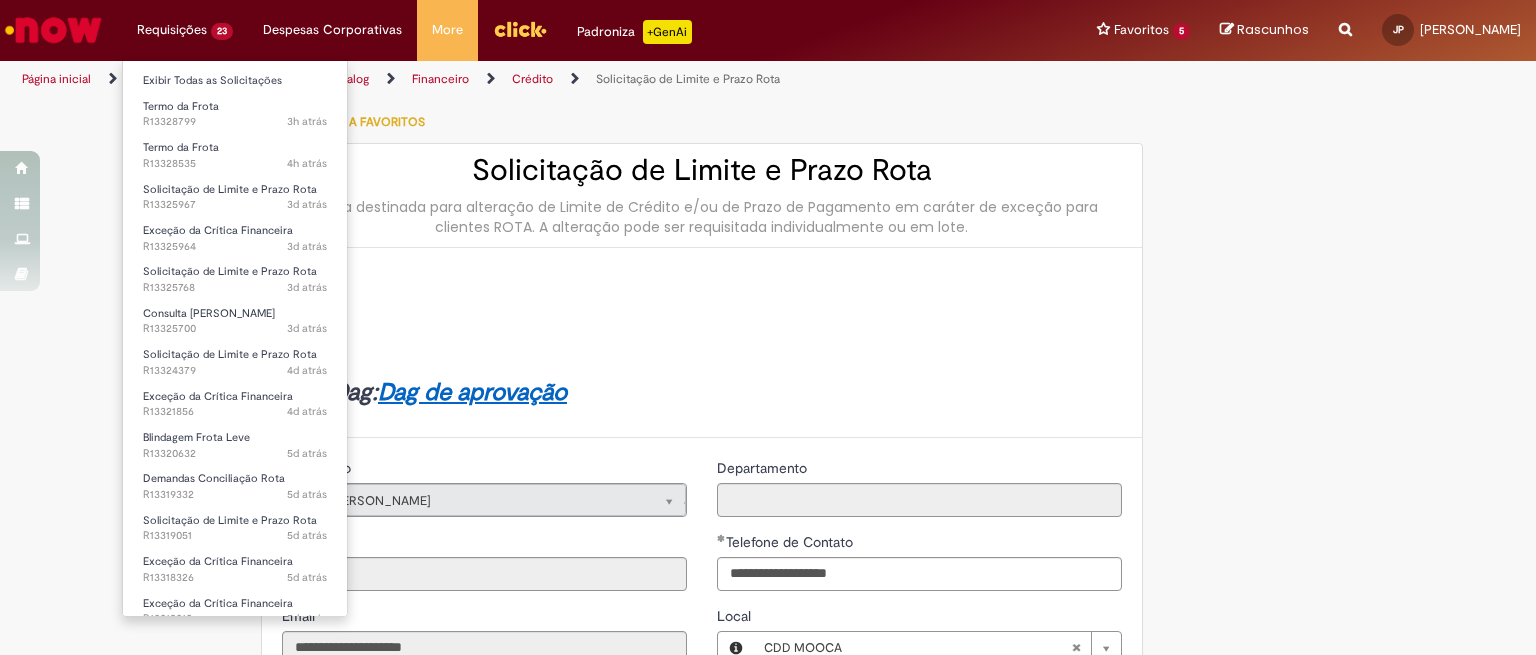 type on "**********" 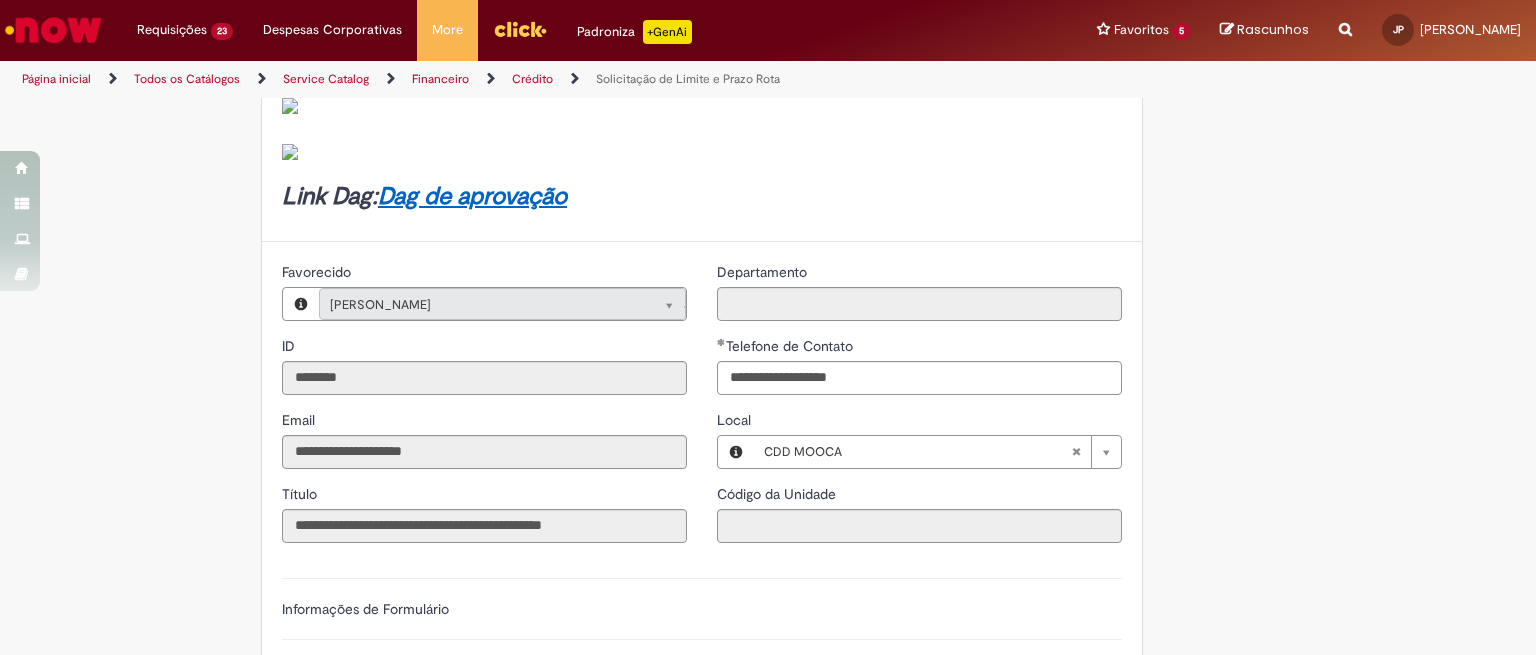 scroll, scrollTop: 224, scrollLeft: 0, axis: vertical 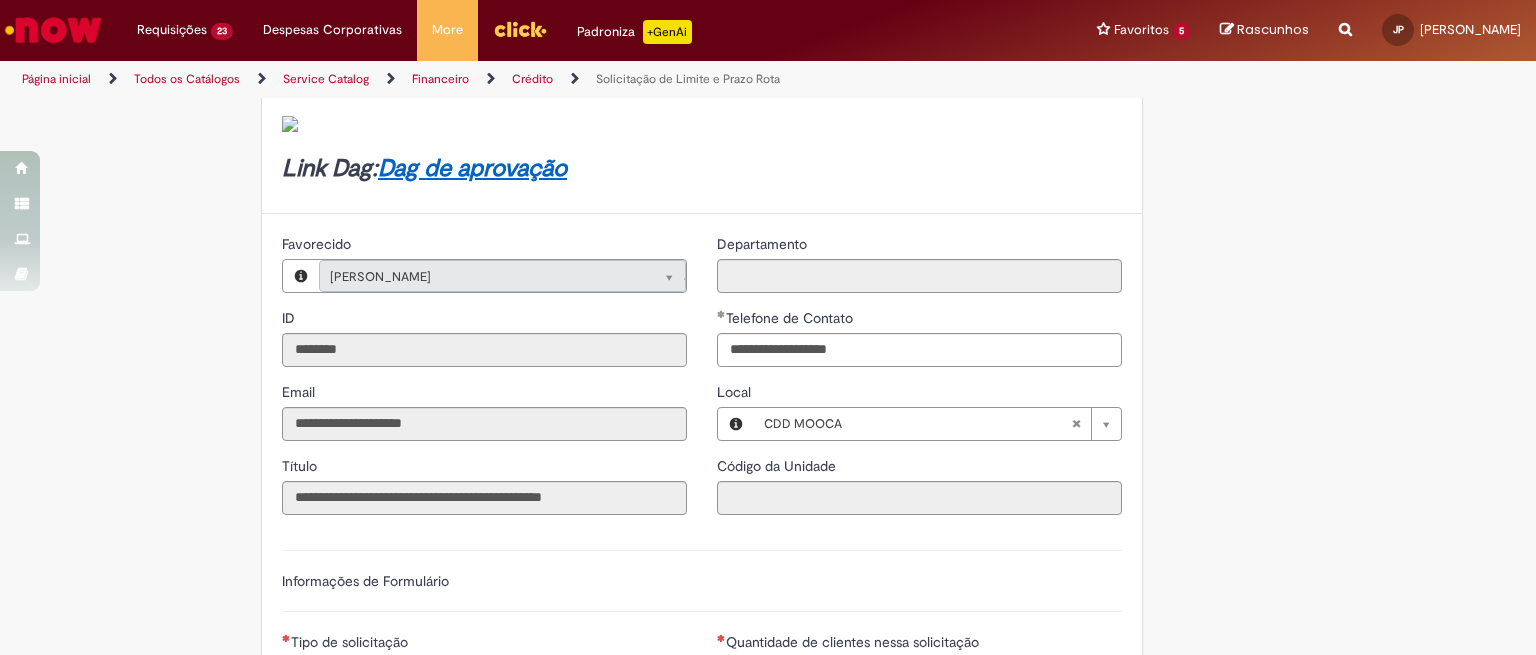 type 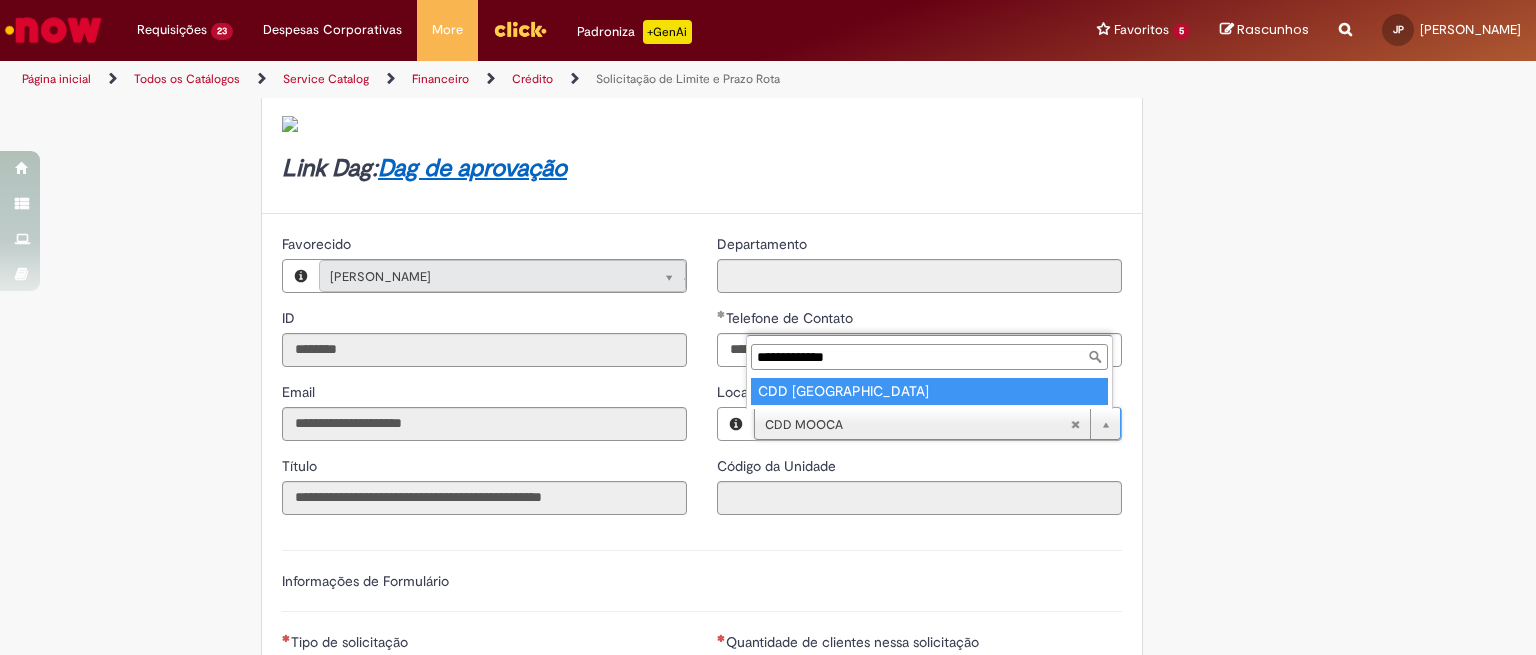 scroll, scrollTop: 0, scrollLeft: 0, axis: both 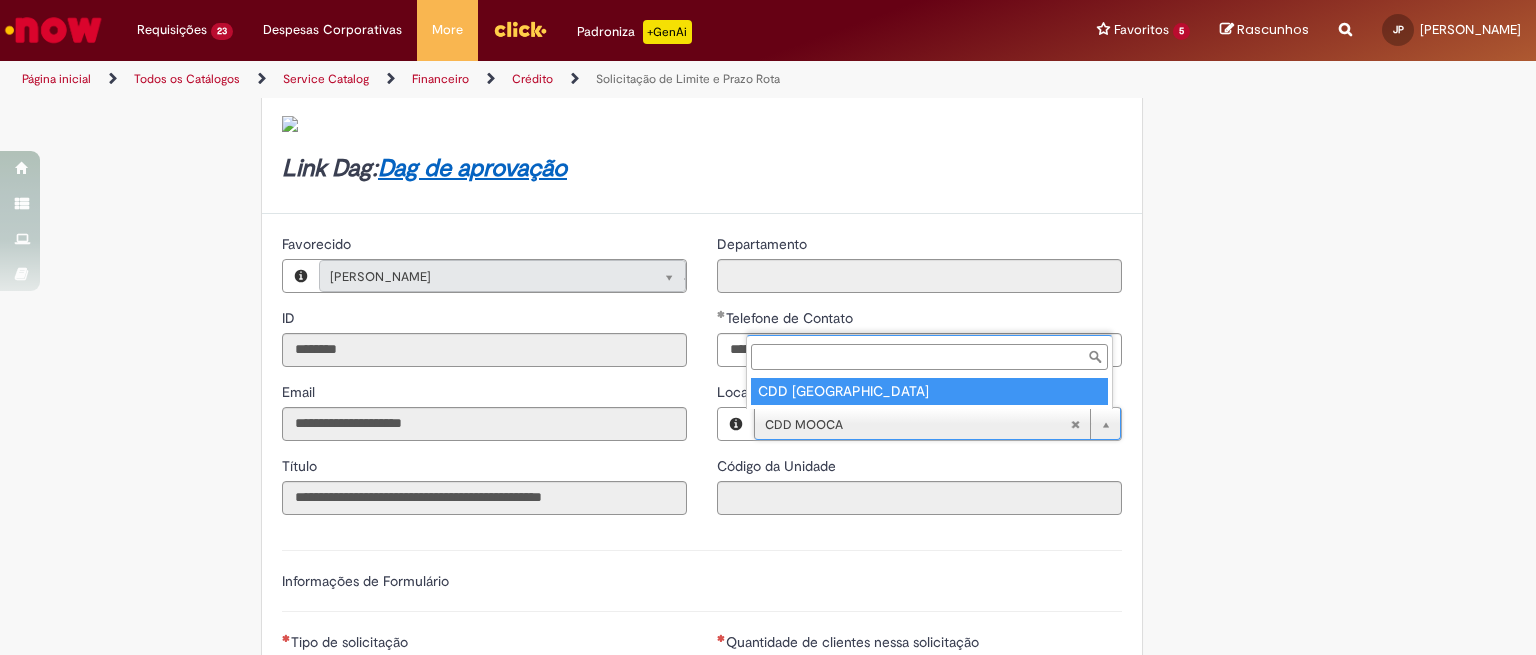 type on "****" 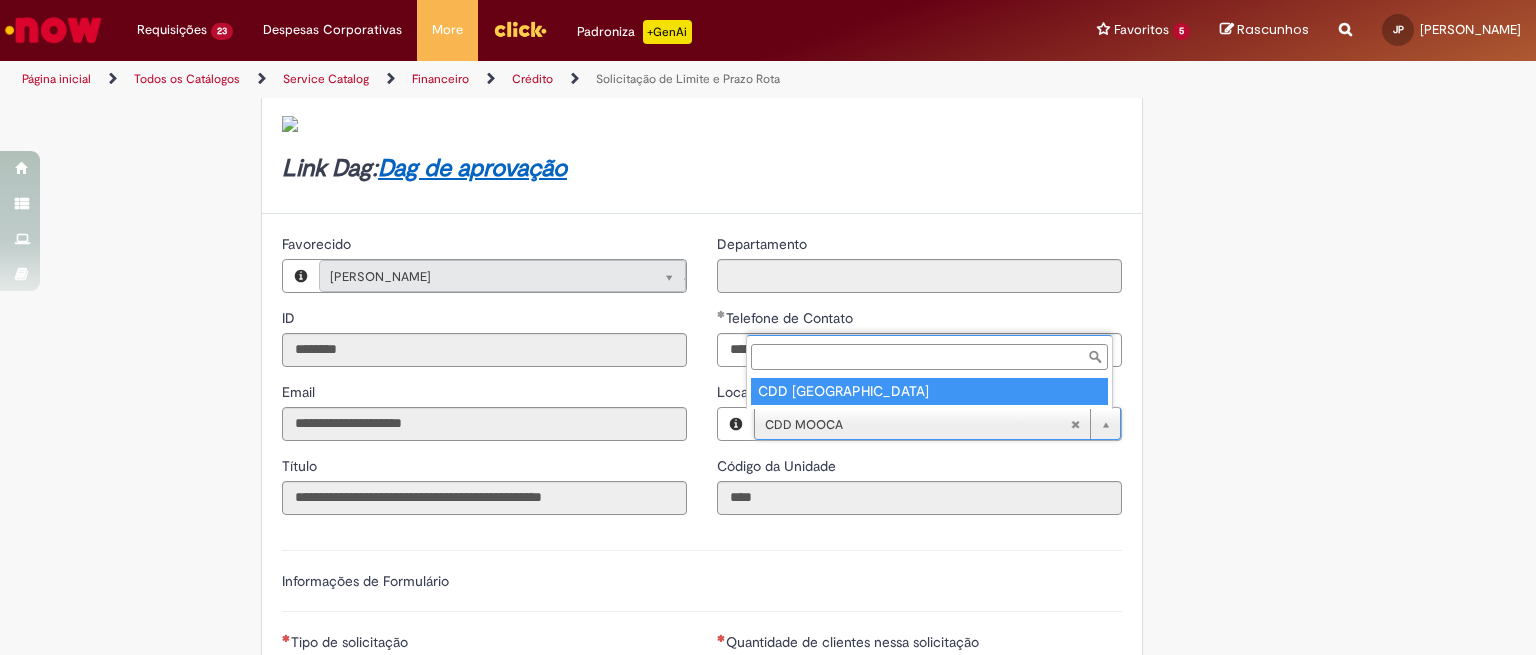 scroll, scrollTop: 0, scrollLeft: 86, axis: horizontal 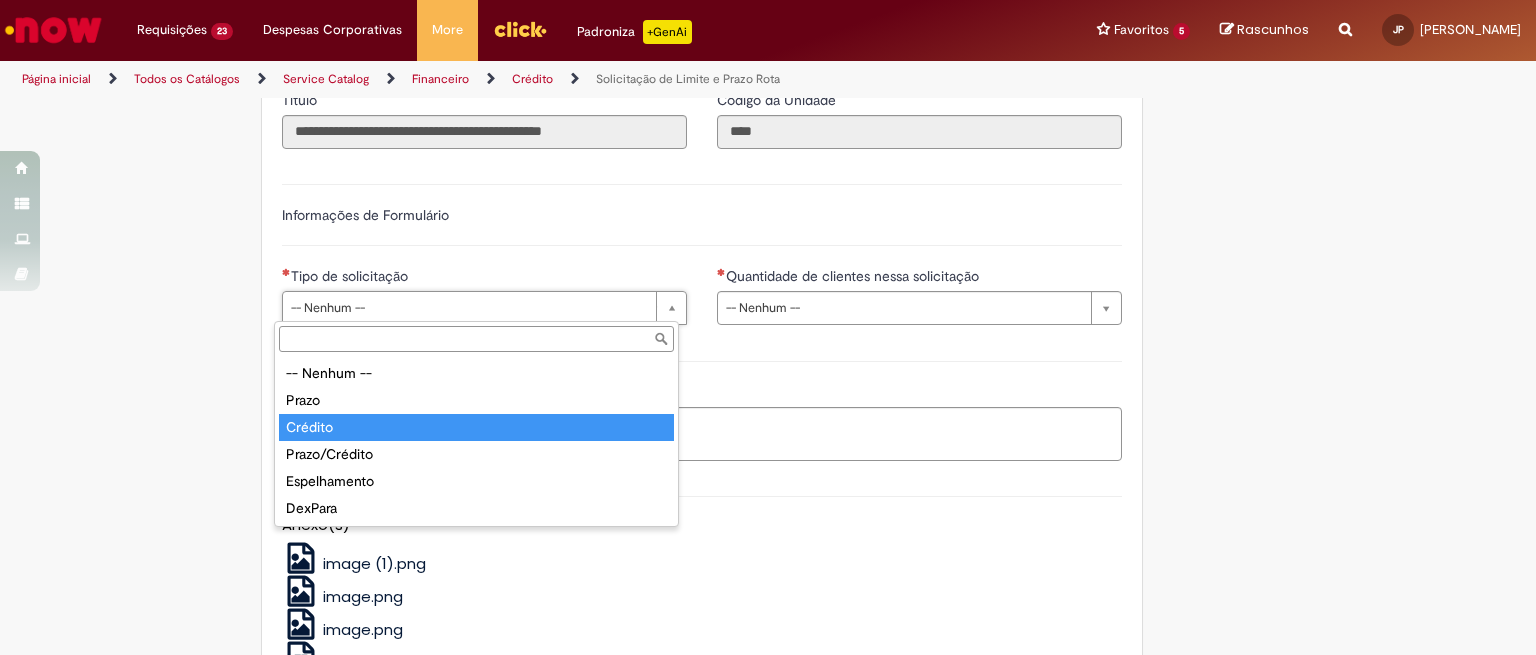 type on "*******" 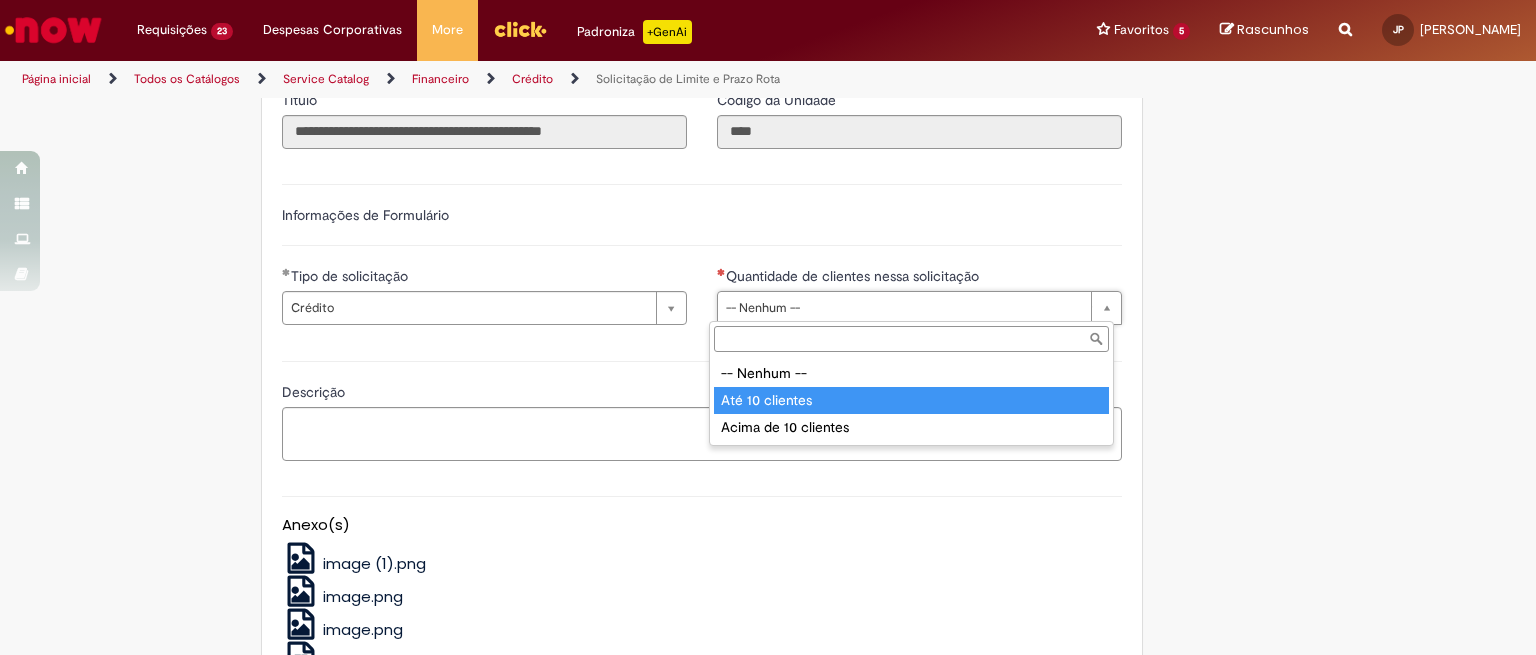 type on "**********" 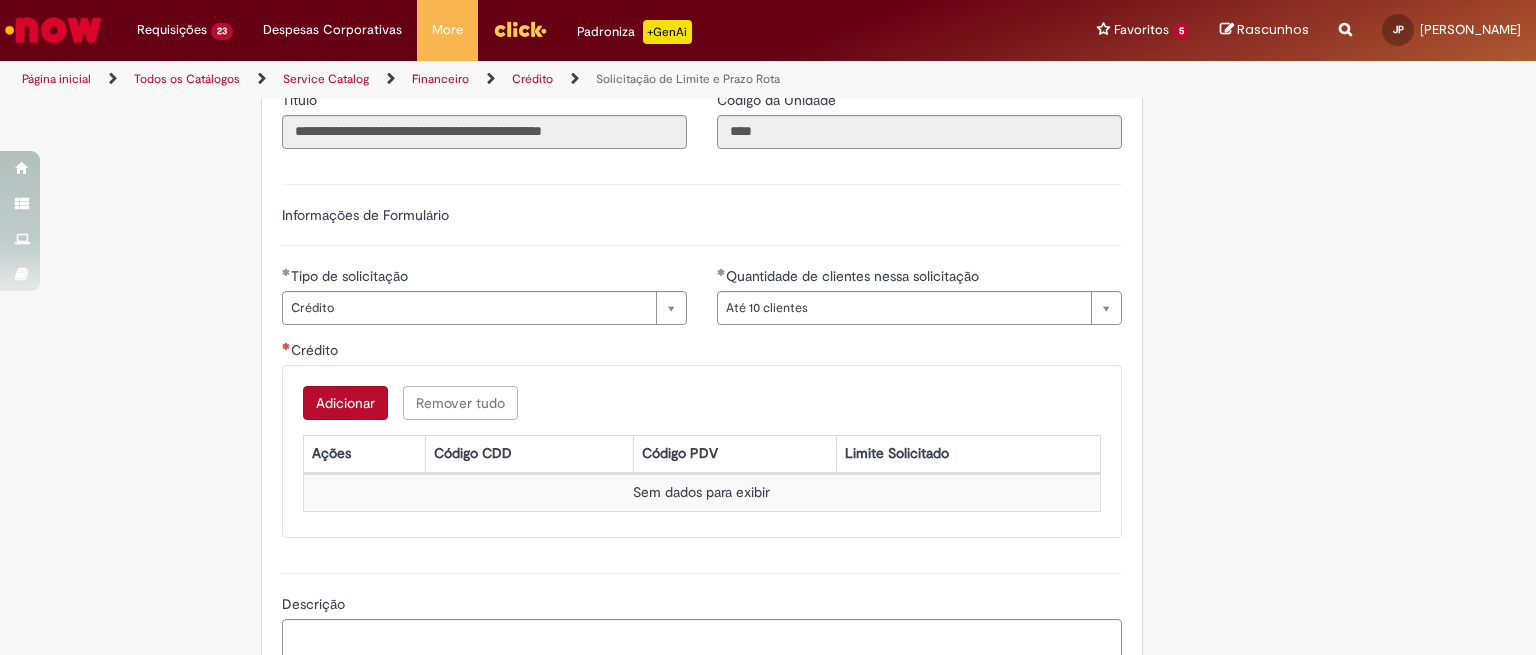click on "Adicionar" at bounding box center [345, 403] 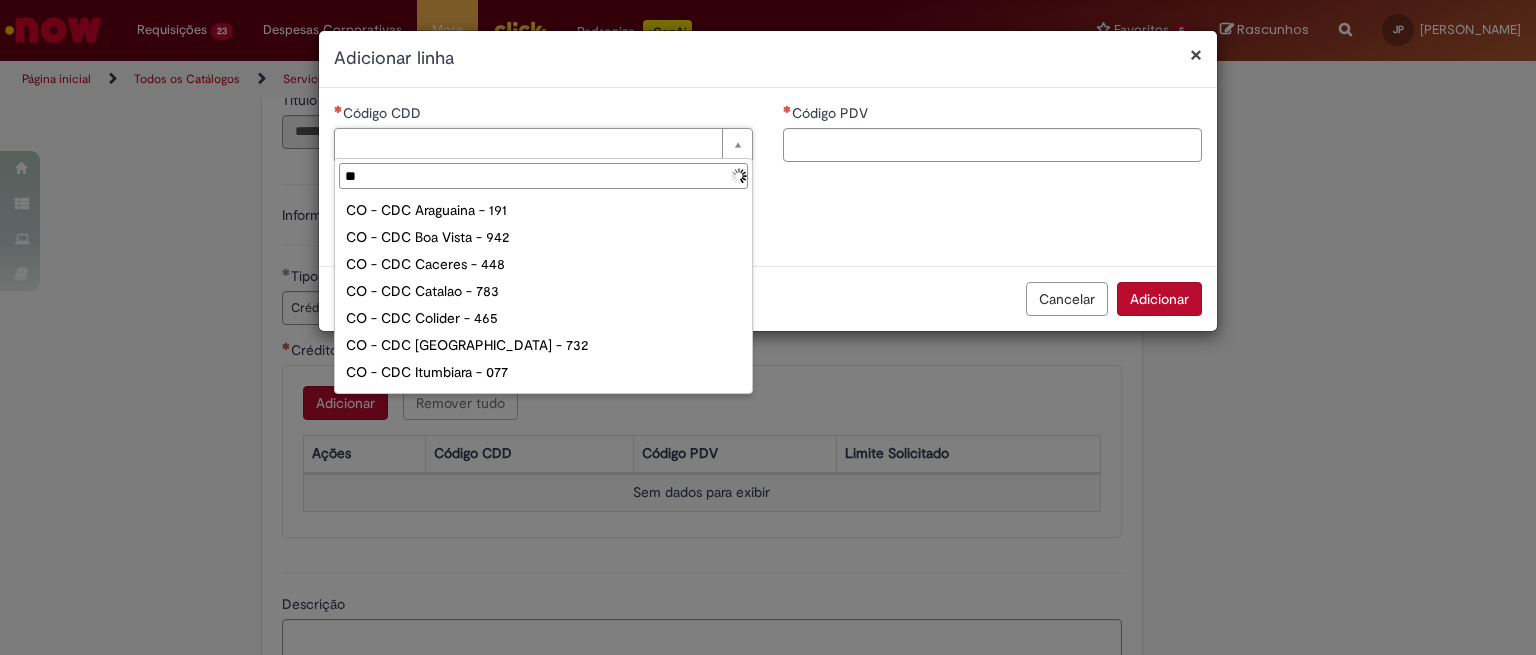 type on "***" 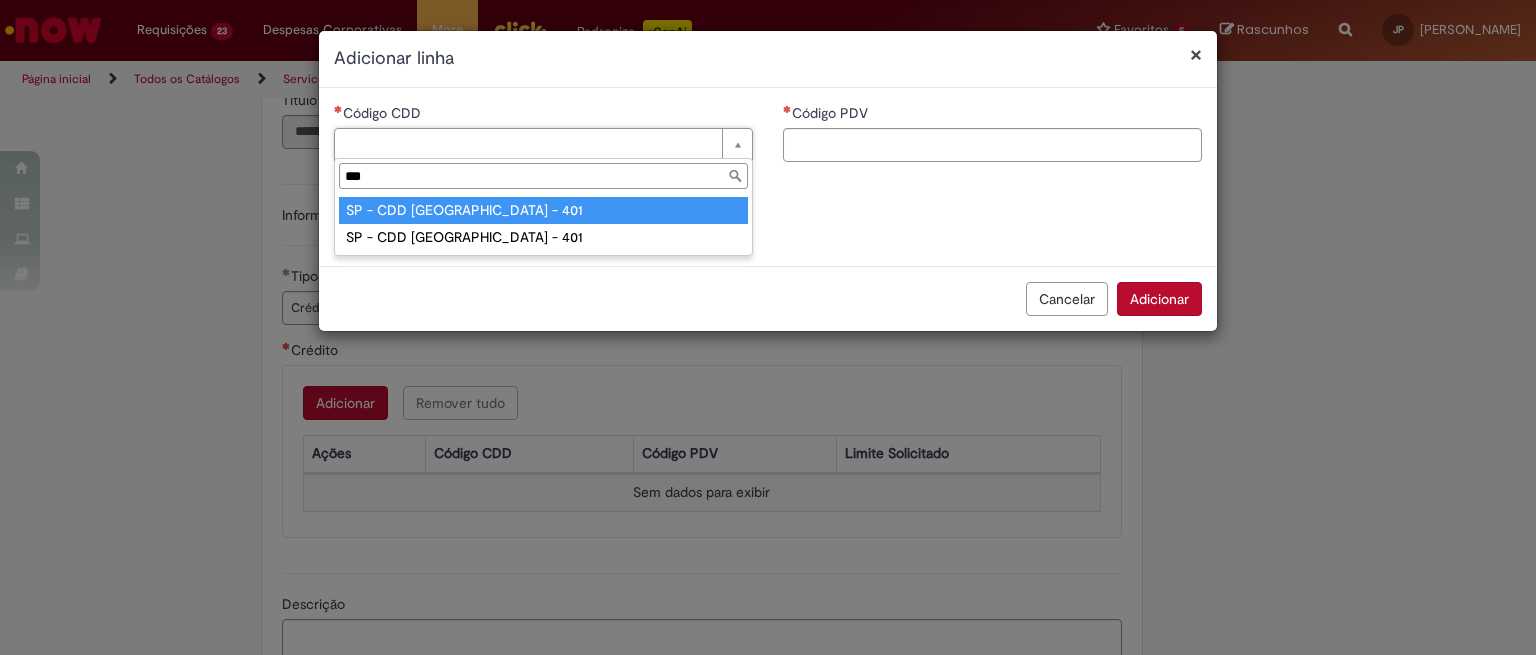 type on "**********" 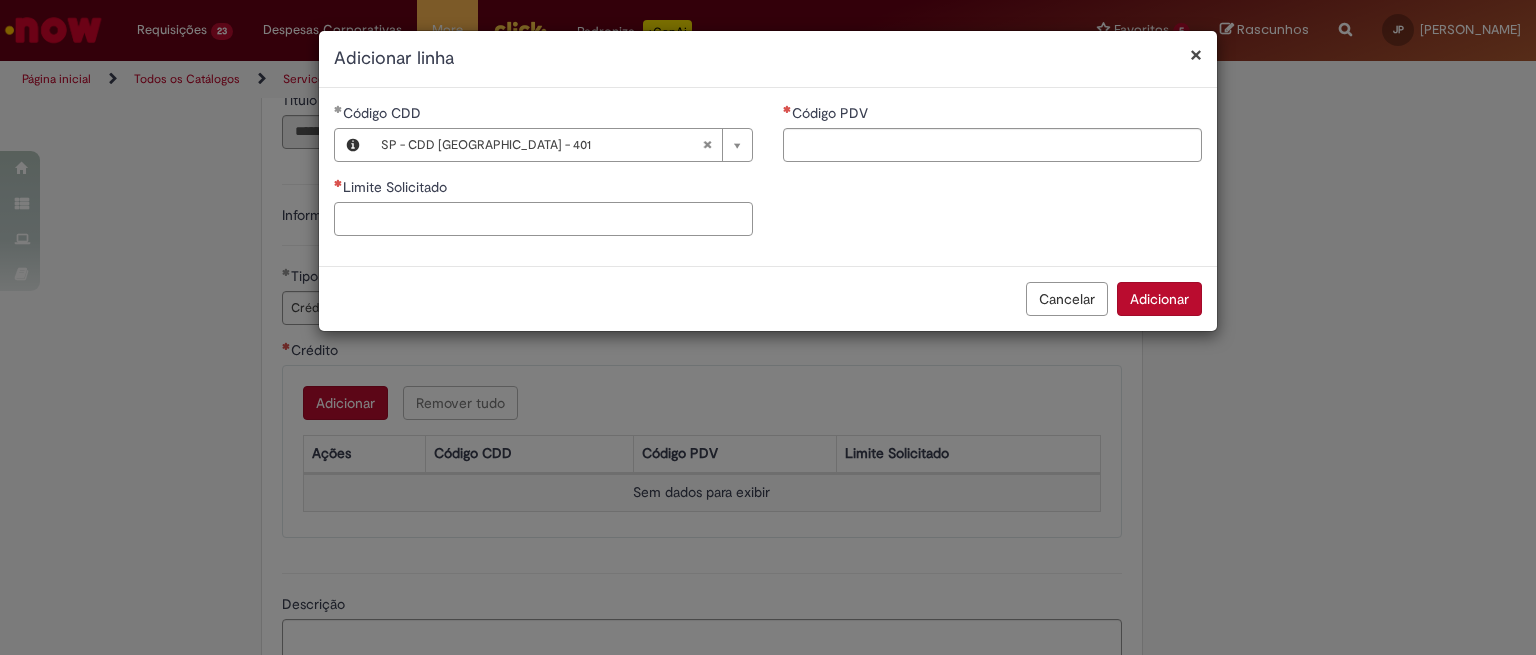 click on "Limite Solicitado" at bounding box center [543, 219] 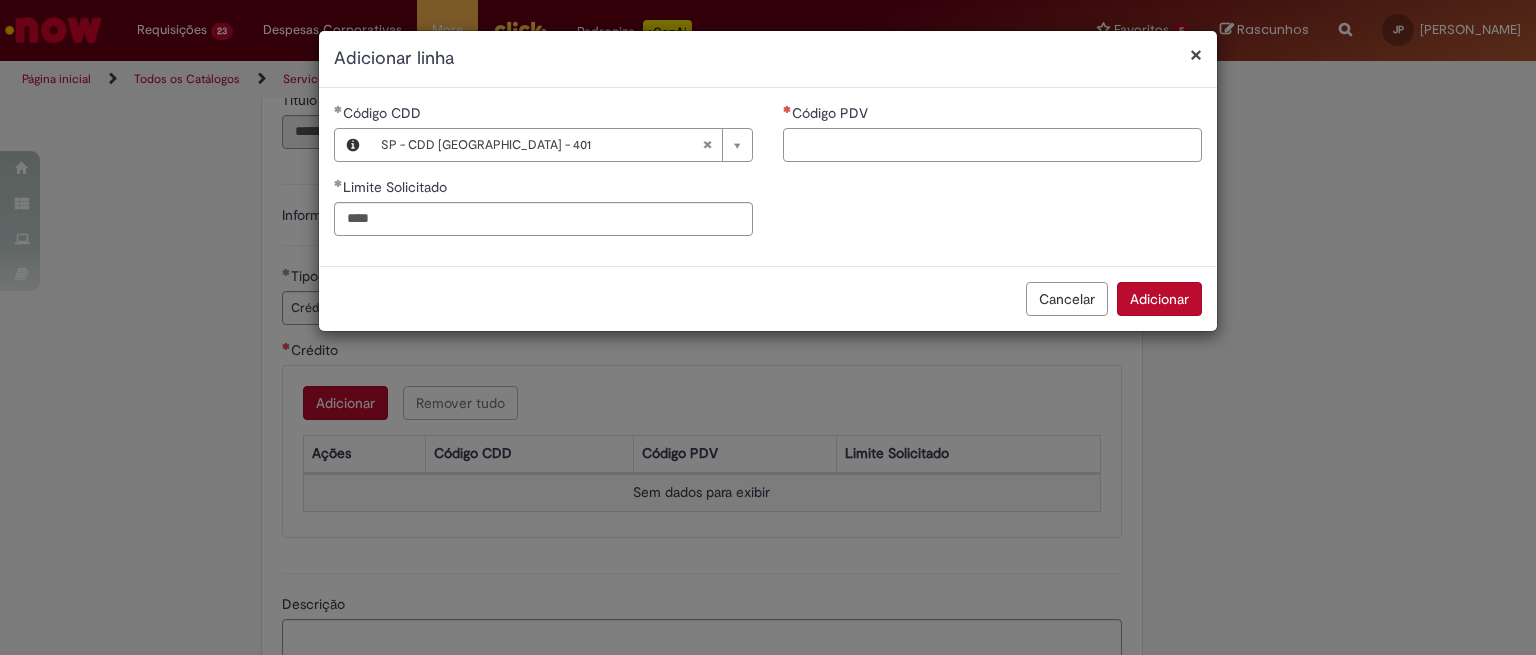 type on "********" 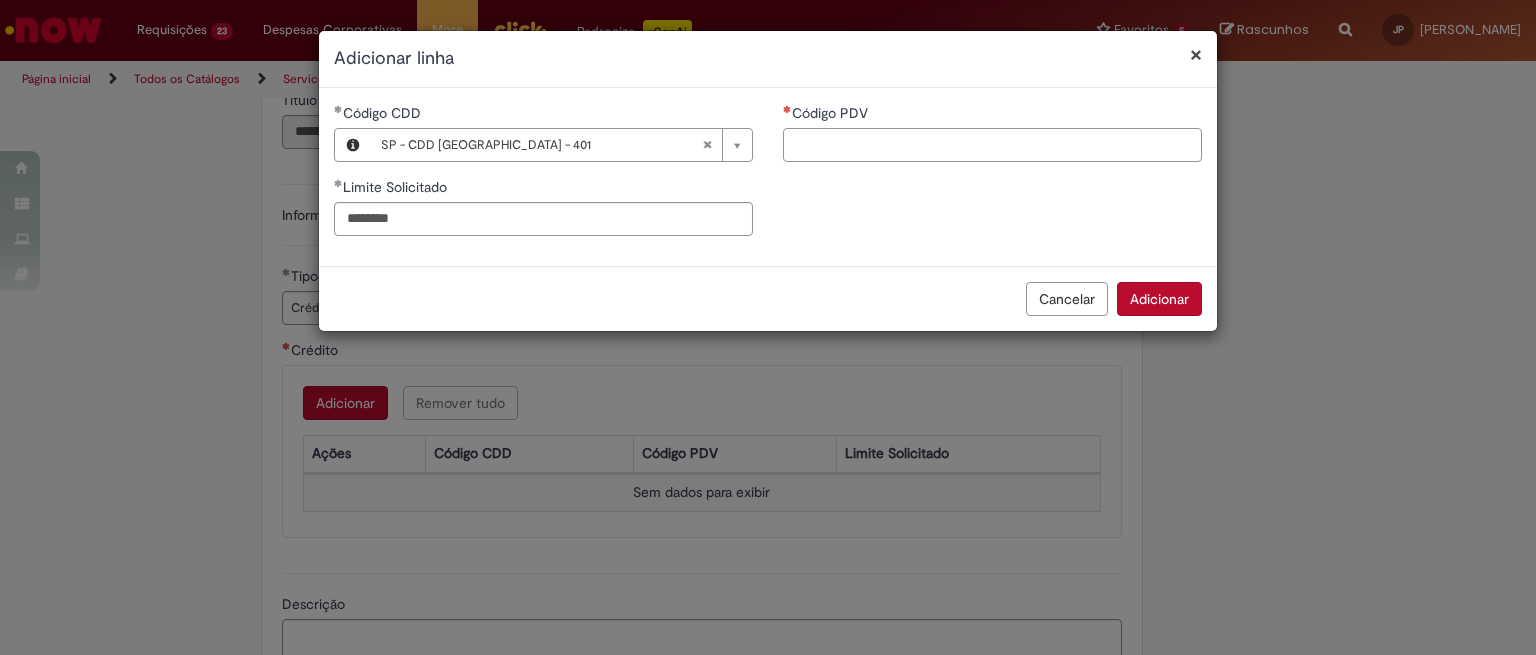 paste on "*****" 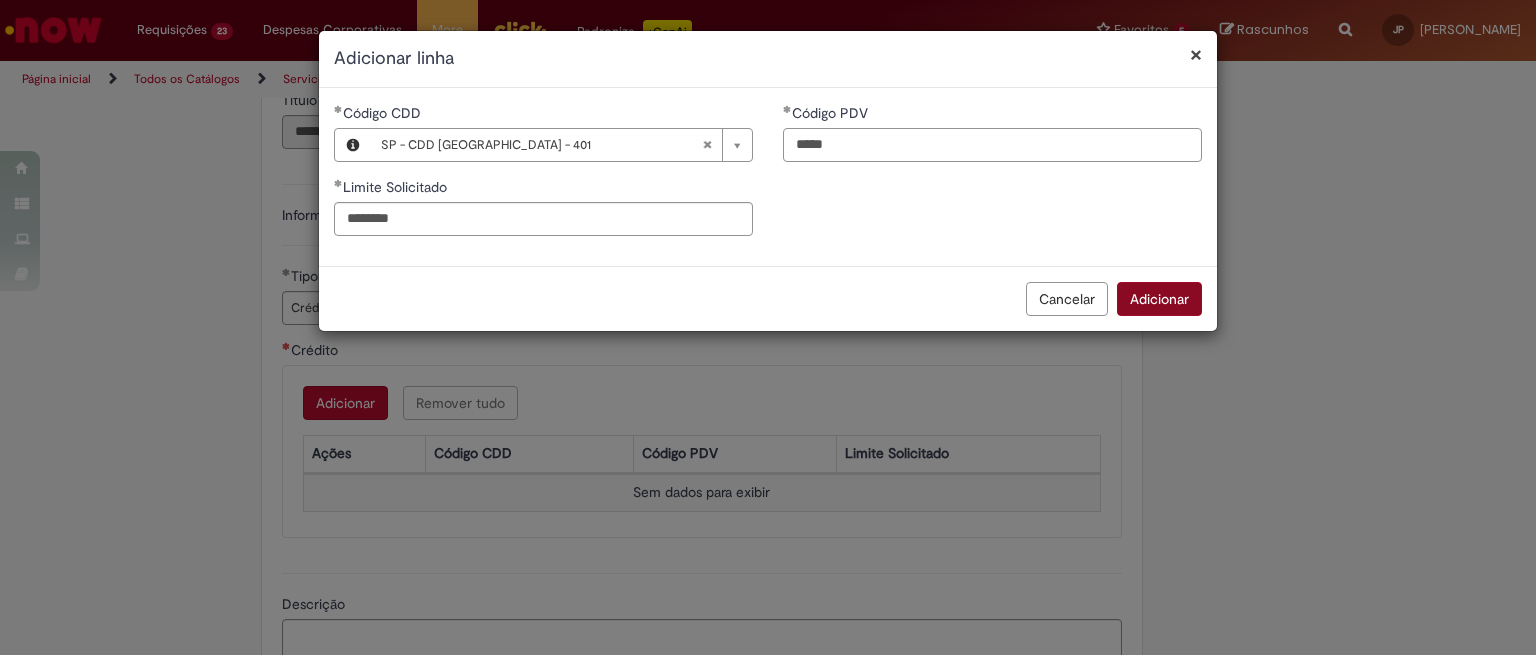 type on "*****" 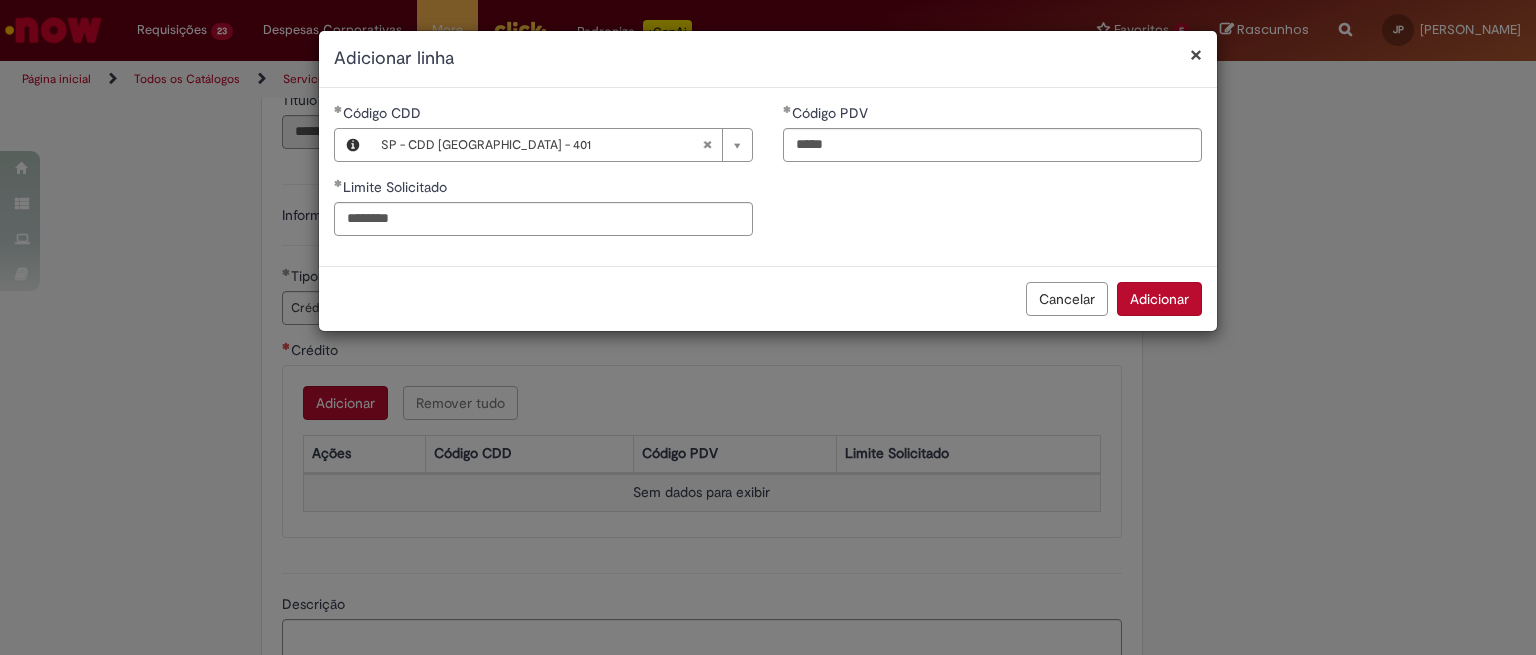 click on "Adicionar" at bounding box center (1159, 299) 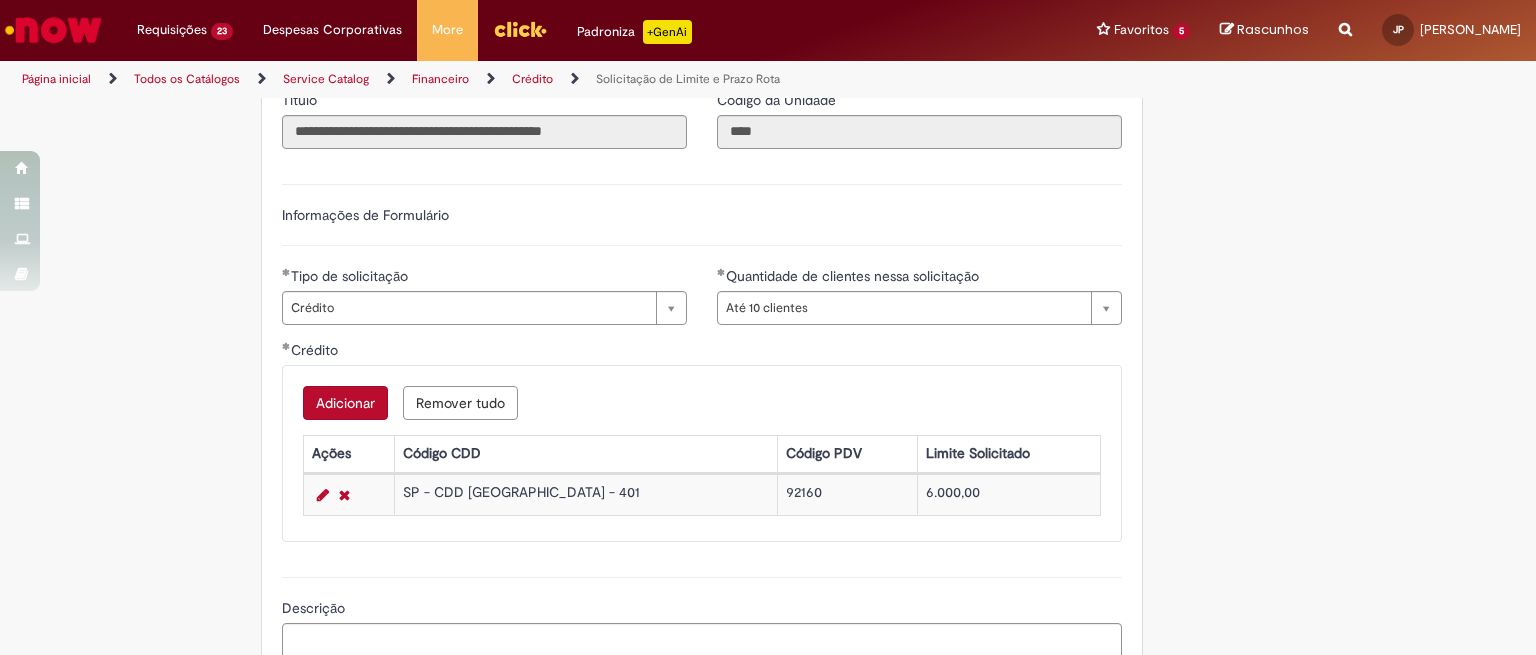 click on "Adicionar" at bounding box center (345, 403) 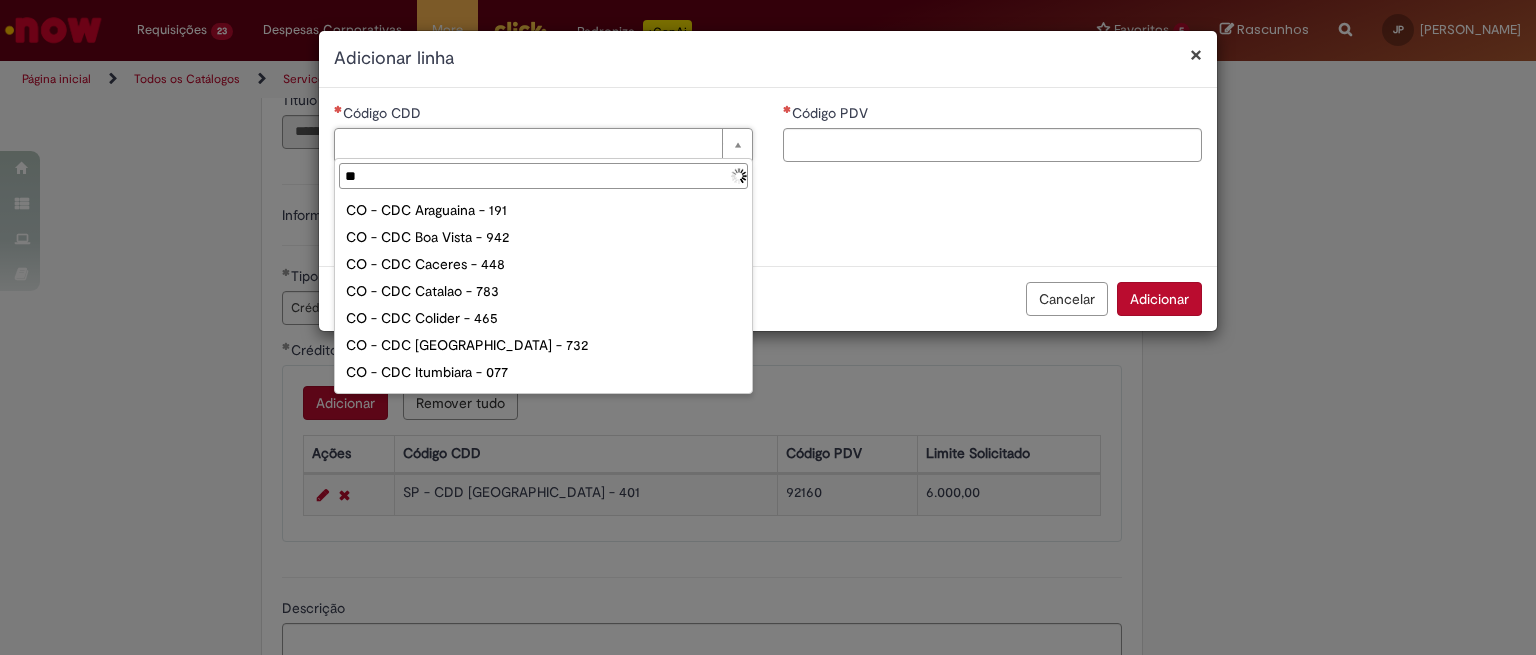 type on "***" 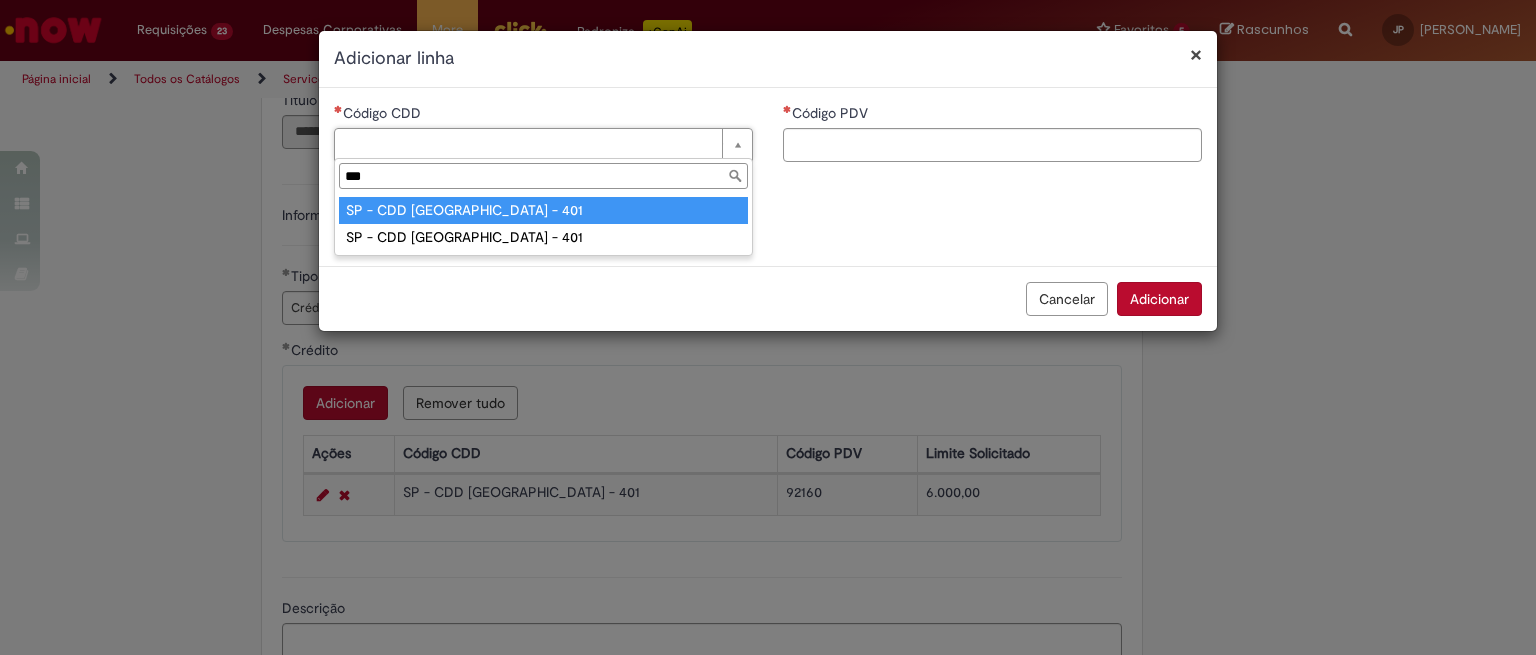type on "**********" 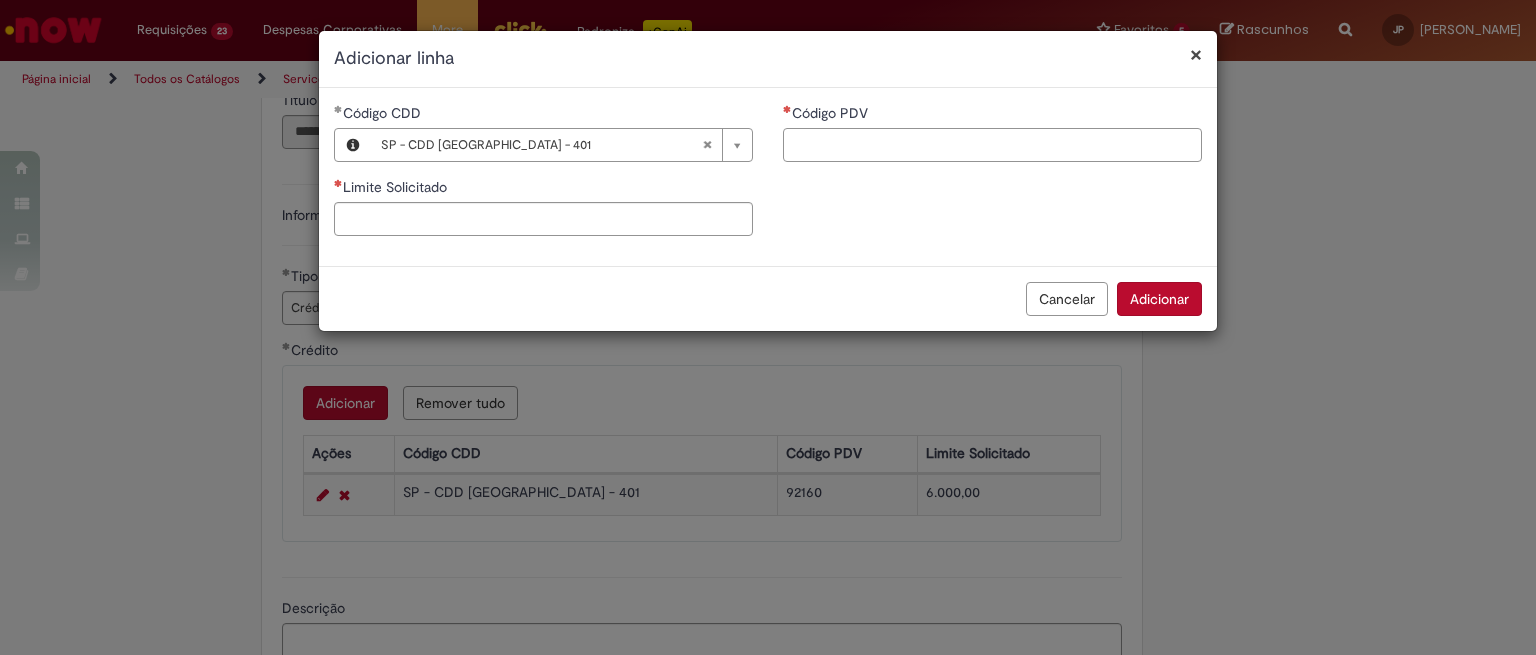 click on "Código PDV" at bounding box center (992, 145) 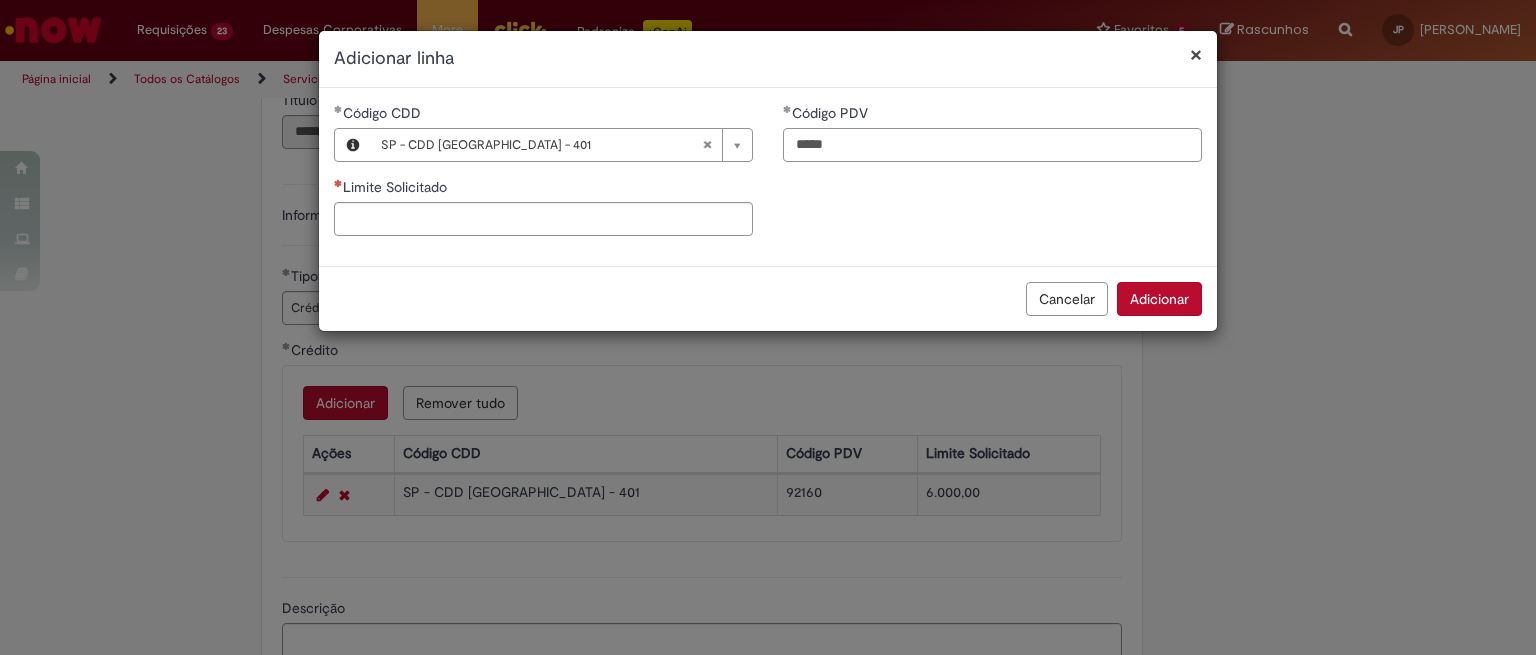 type on "*****" 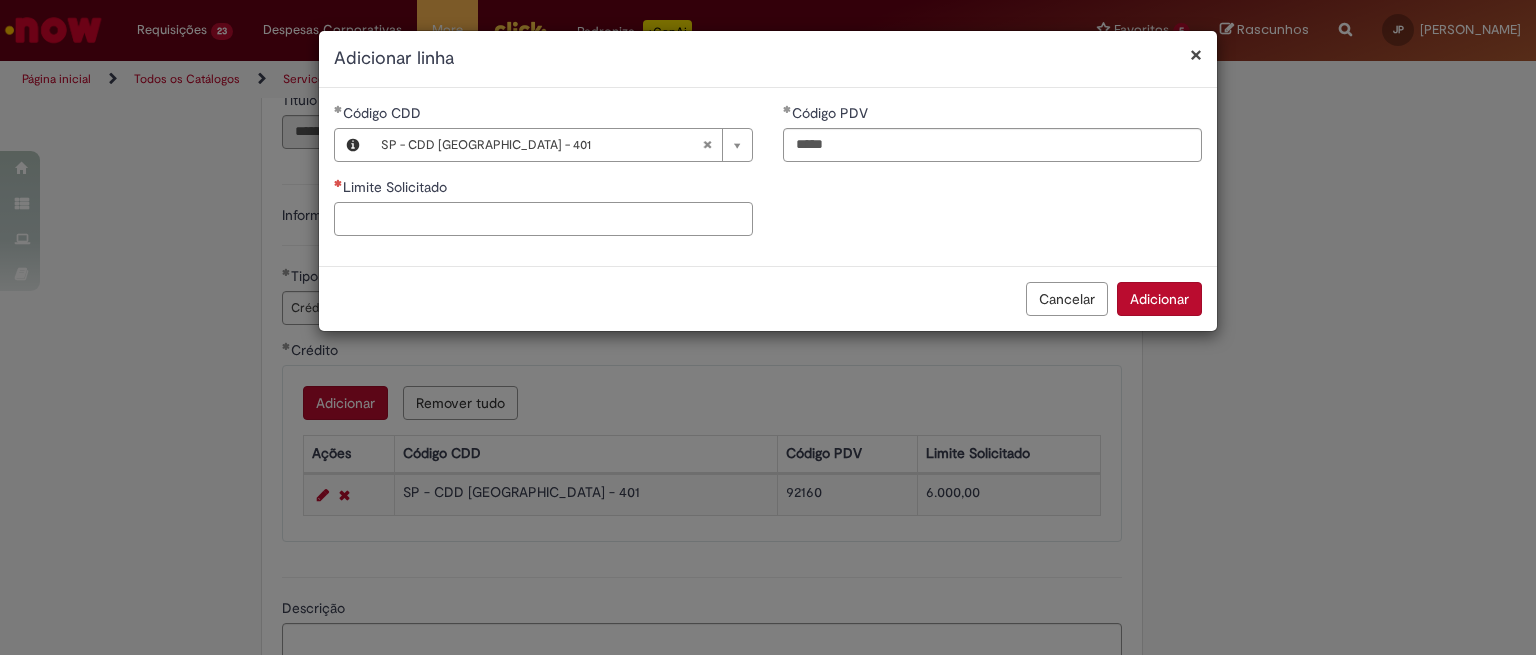 click on "Limite Solicitado" at bounding box center [543, 219] 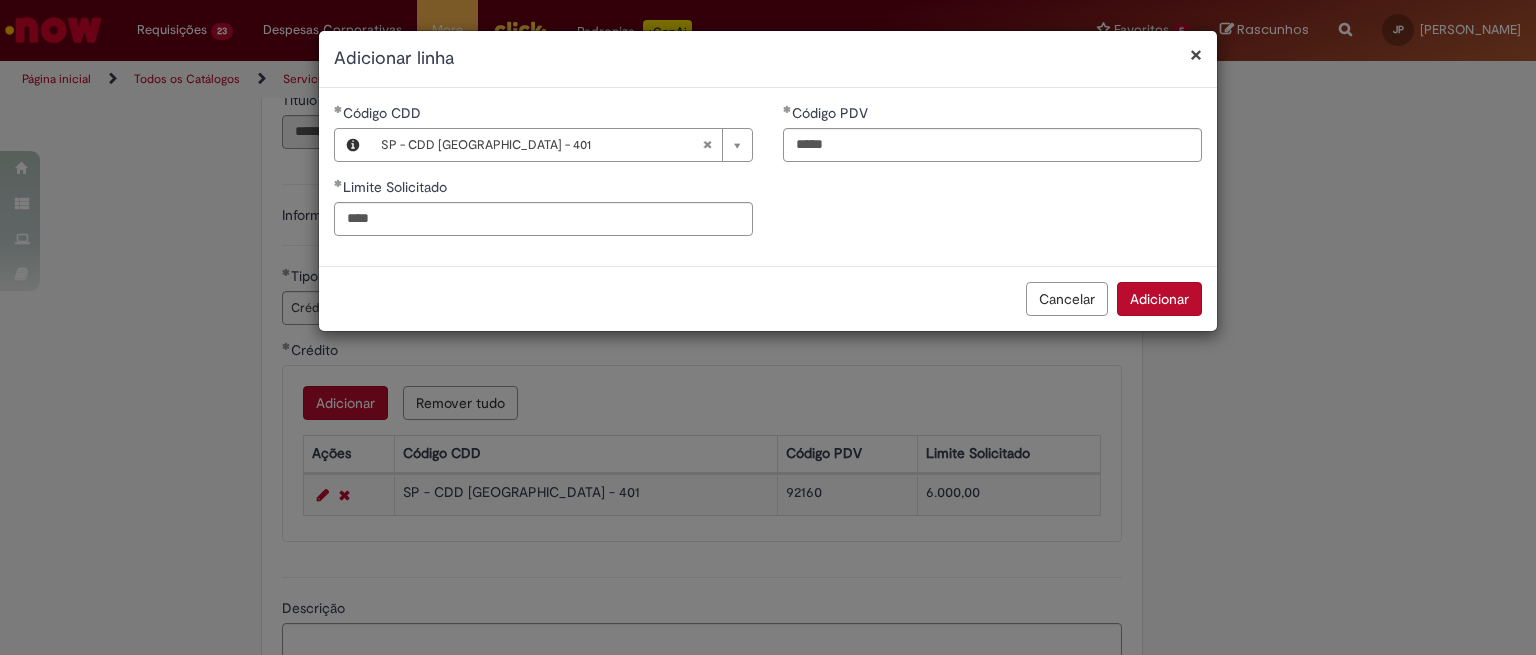 type on "********" 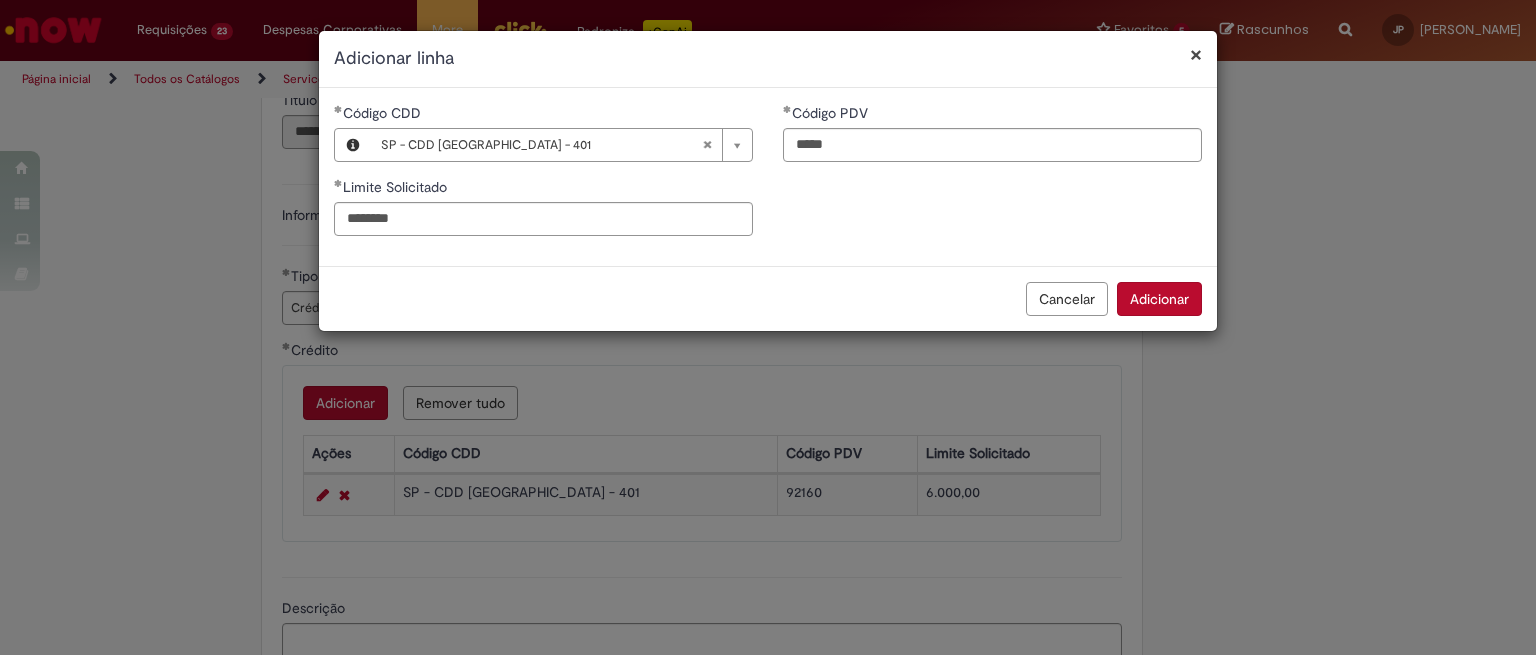 click on "**********" at bounding box center [768, 177] 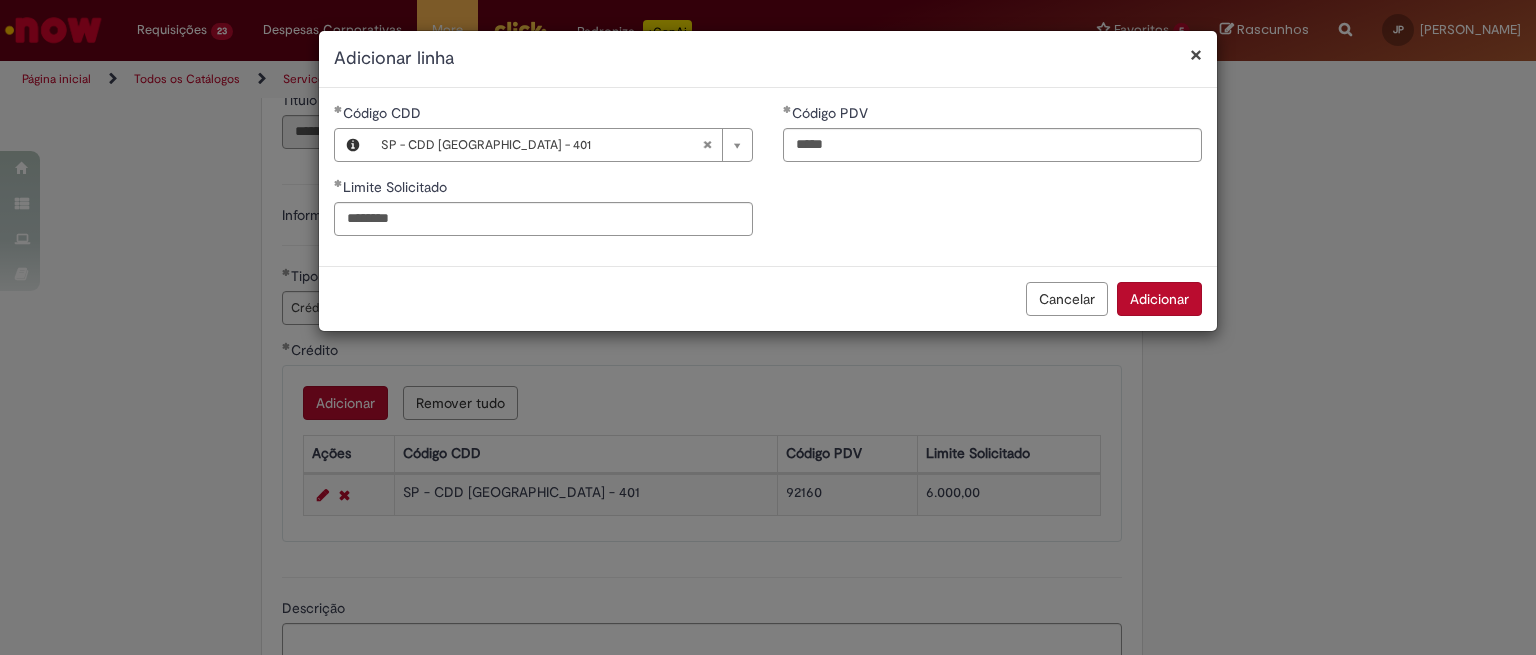 click on "Adicionar" at bounding box center [1159, 299] 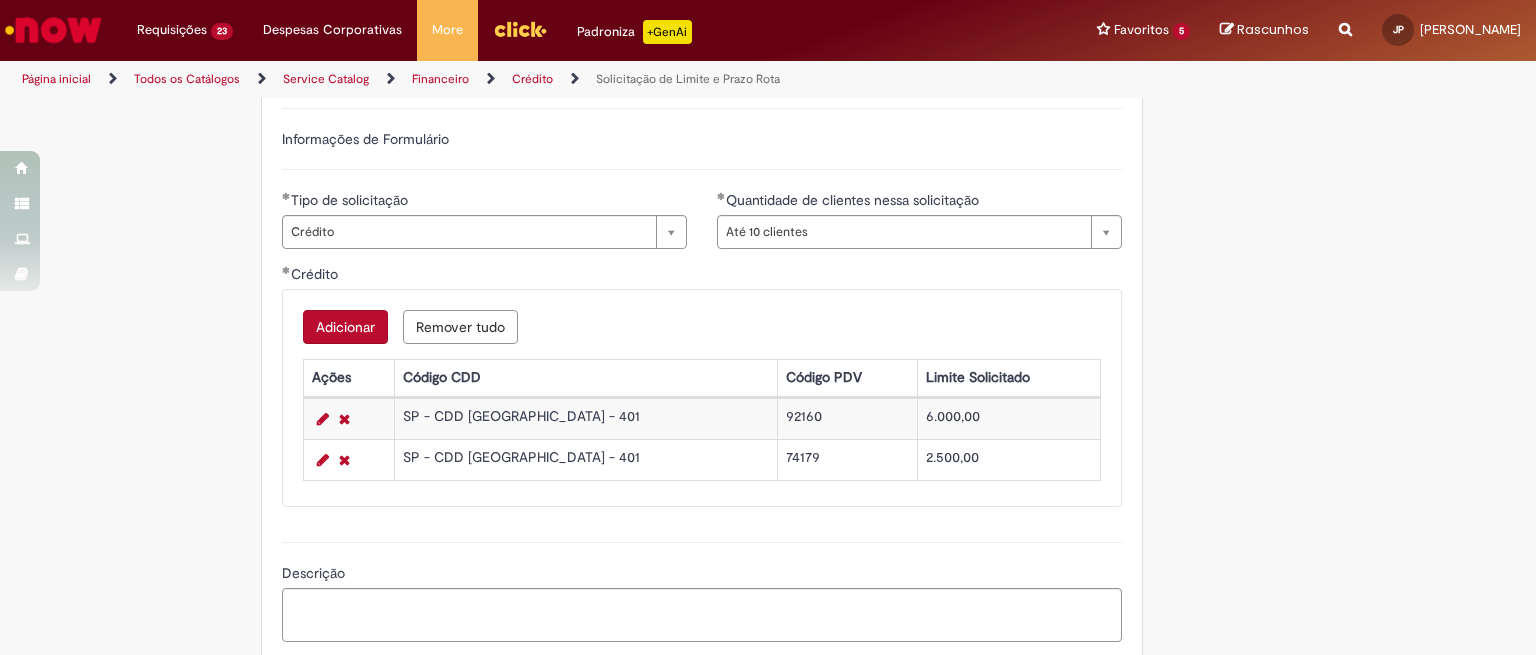 scroll, scrollTop: 669, scrollLeft: 0, axis: vertical 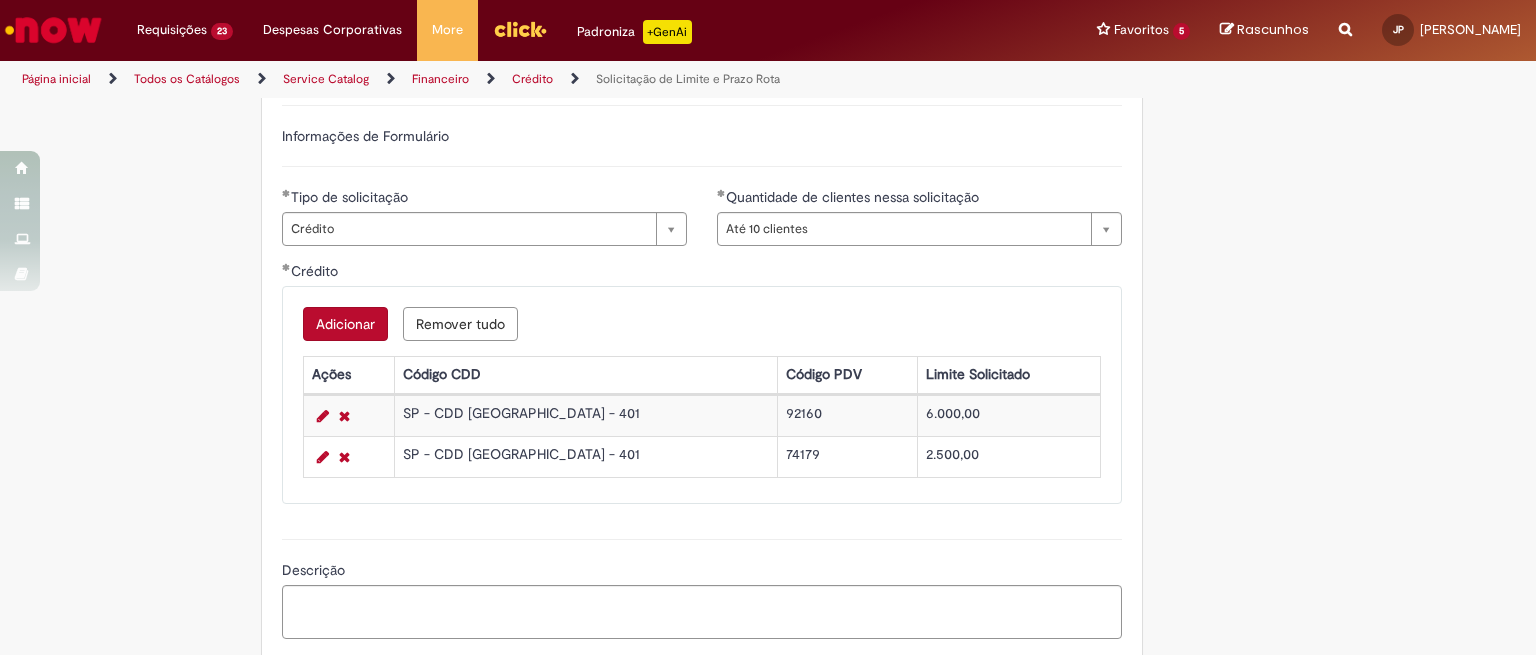 click on "74179" at bounding box center [847, 456] 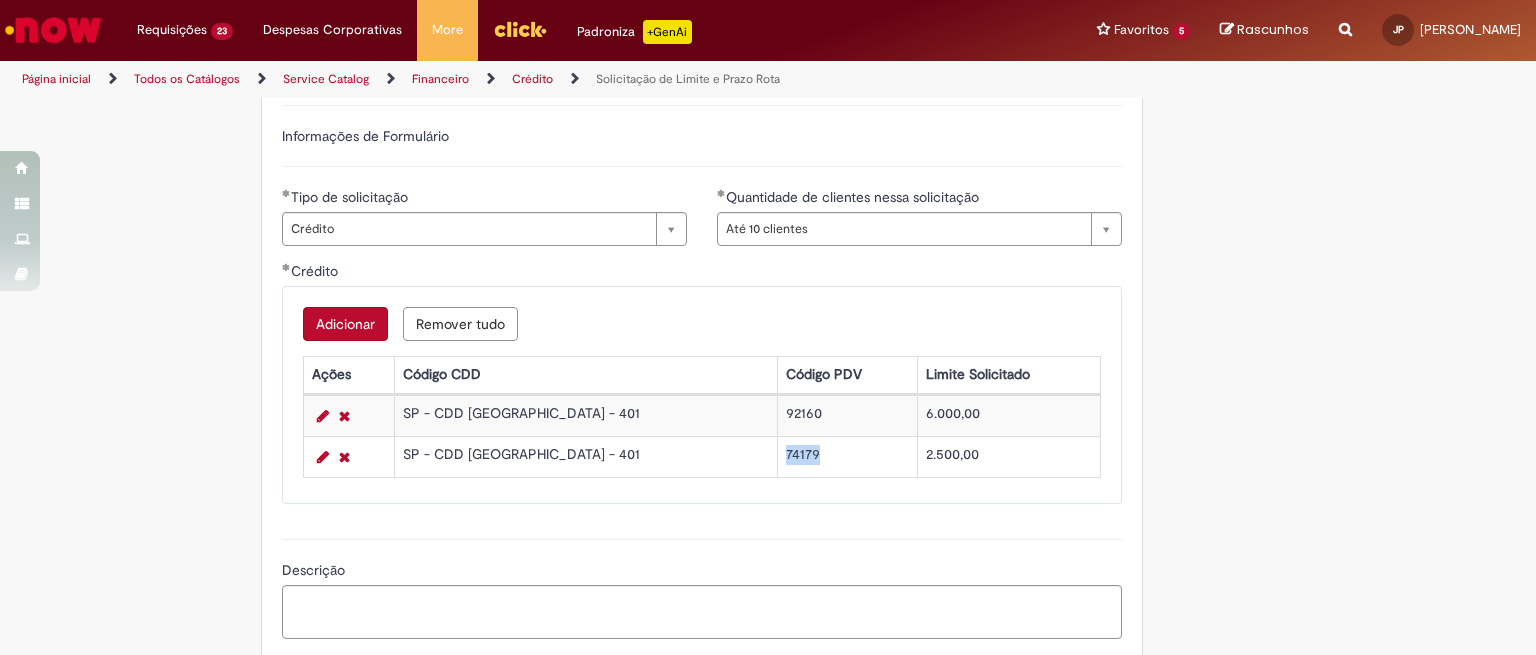 click on "74179" at bounding box center [847, 456] 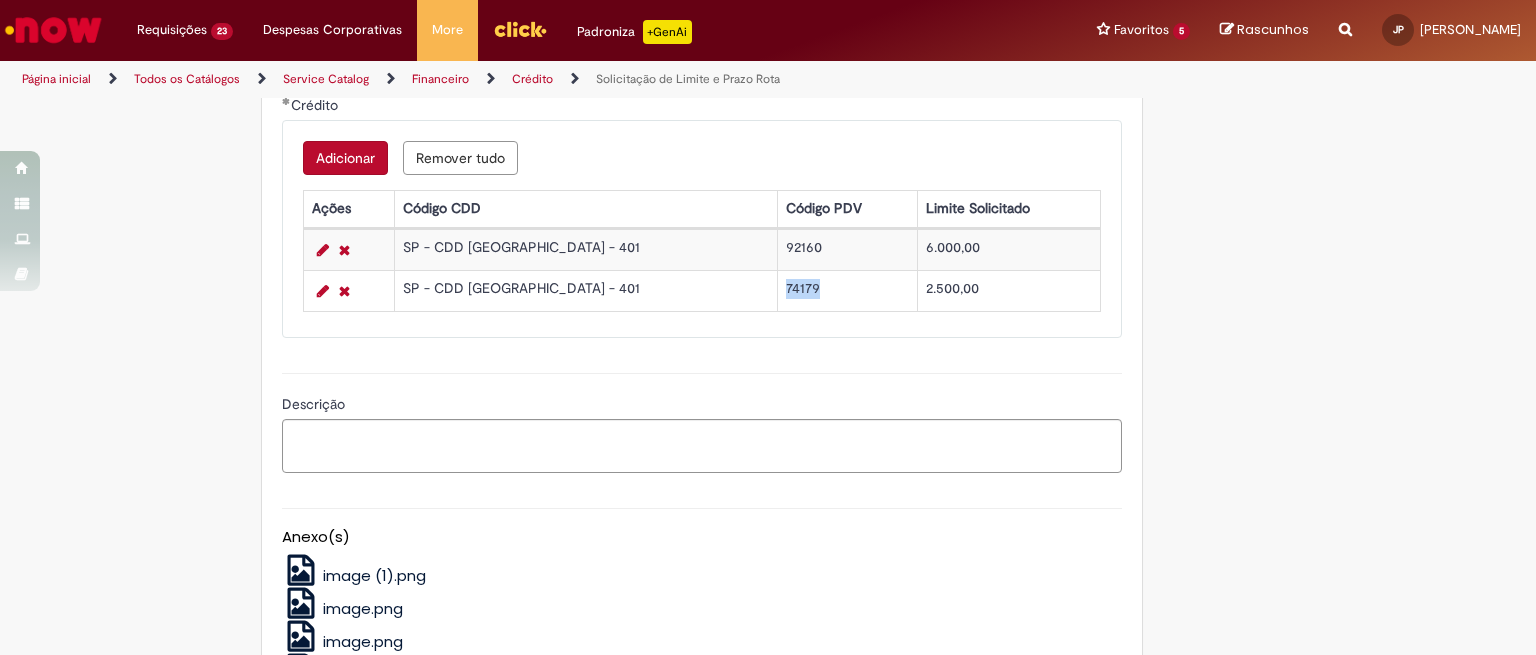 scroll, scrollTop: 836, scrollLeft: 0, axis: vertical 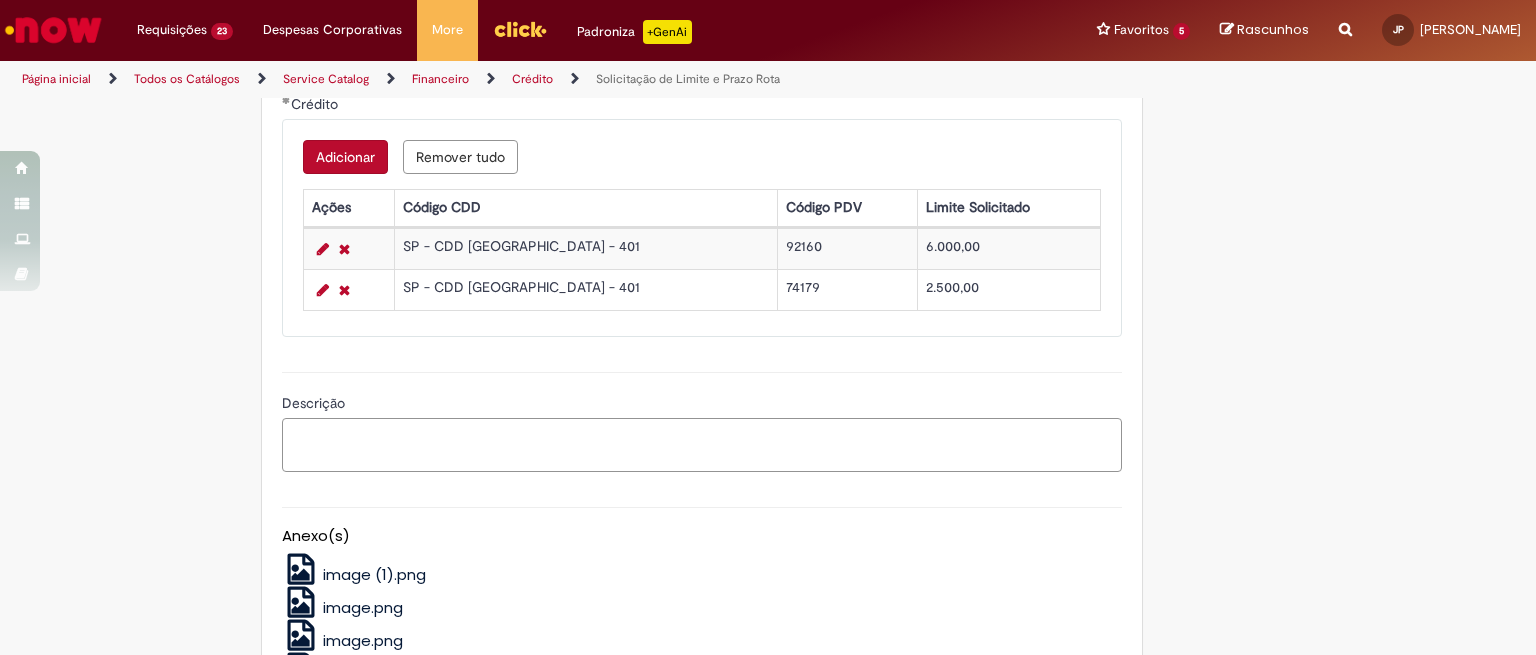 click on "Descrição" at bounding box center [702, 445] 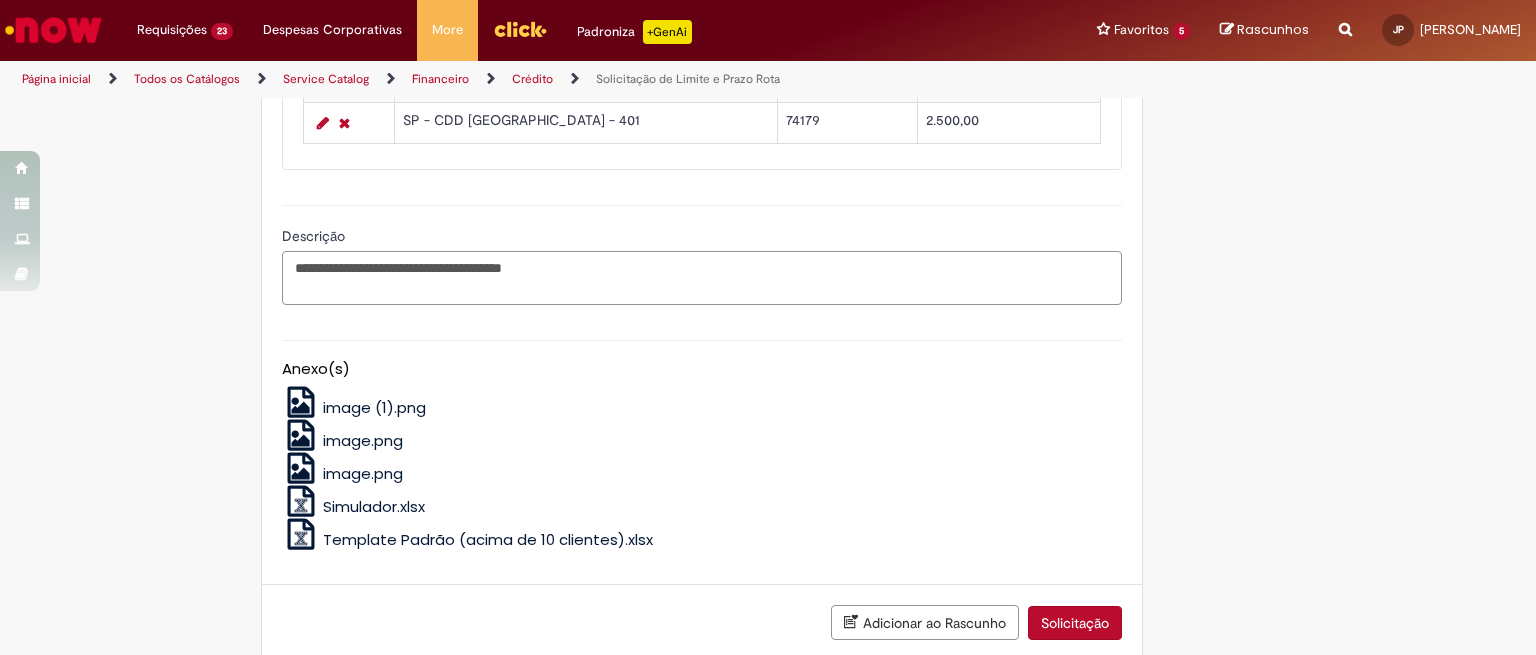 scroll, scrollTop: 1009, scrollLeft: 0, axis: vertical 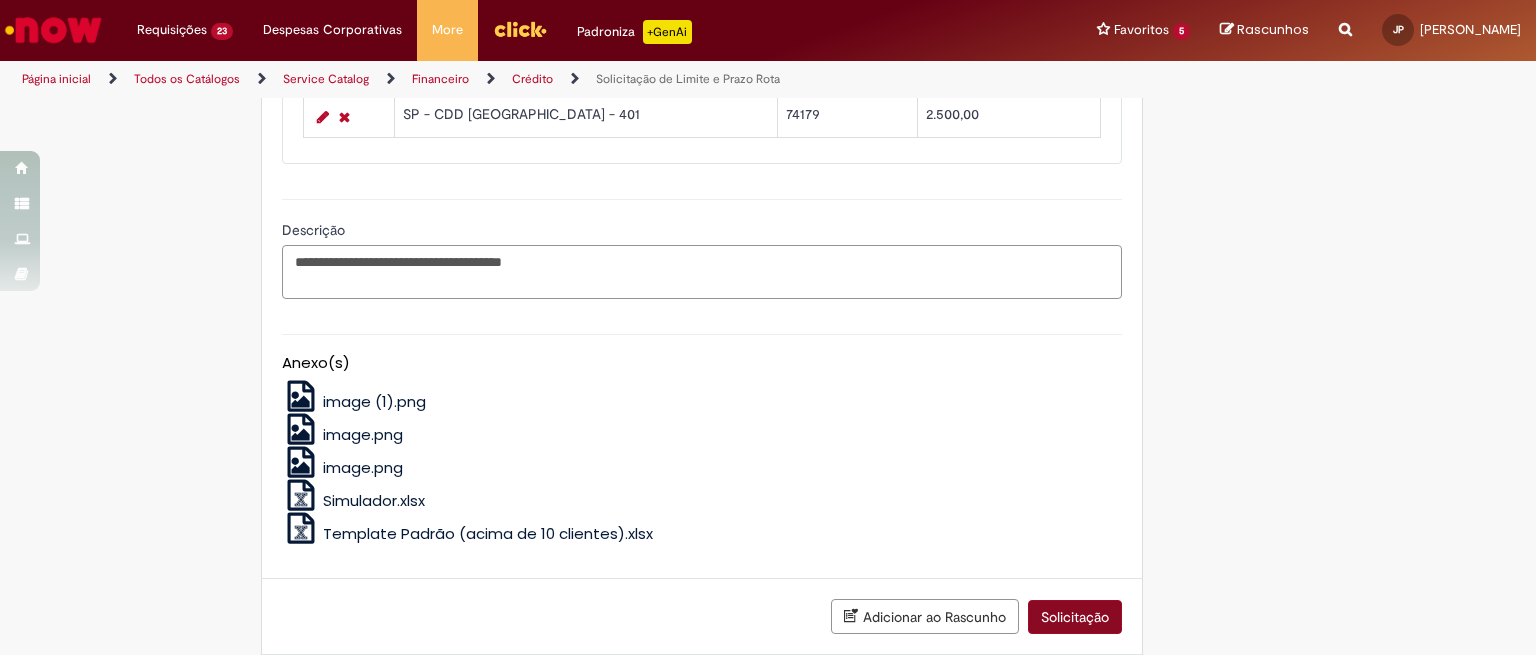 type on "**********" 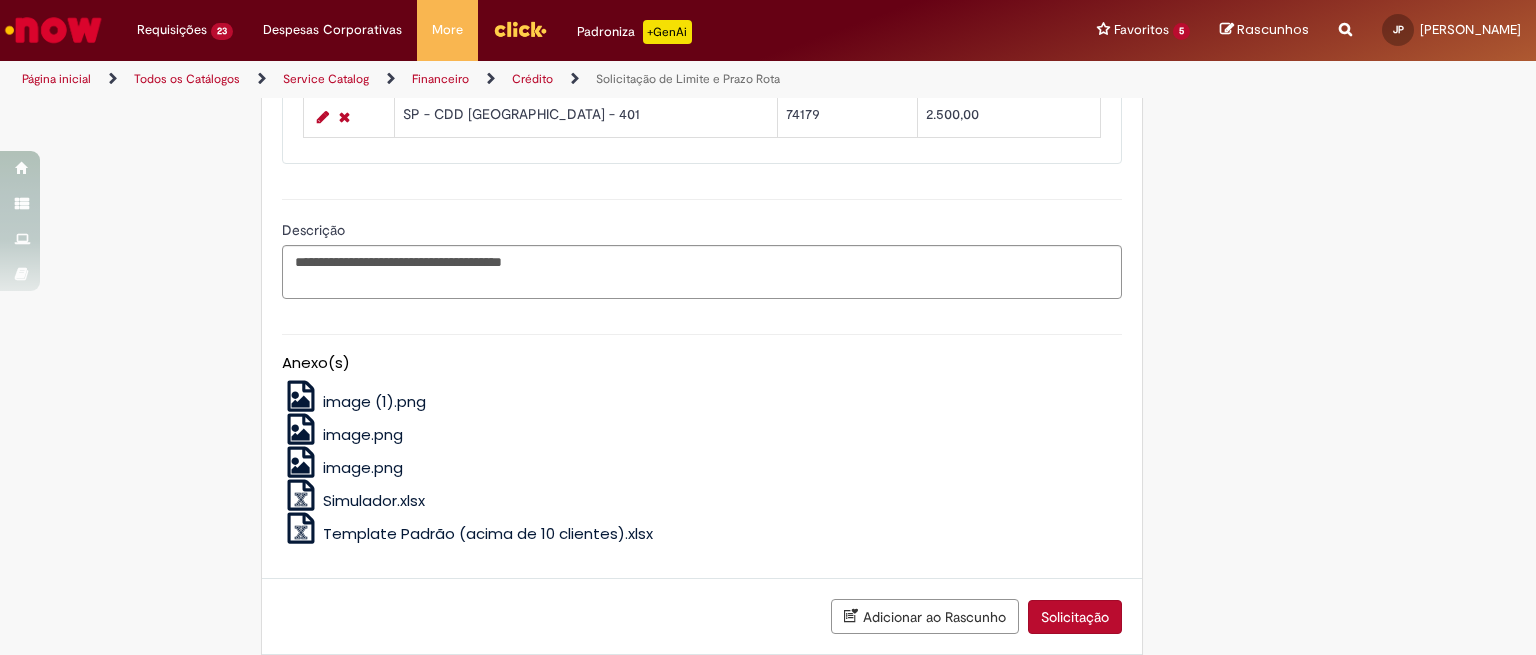 click on "Solicitação" at bounding box center [1075, 617] 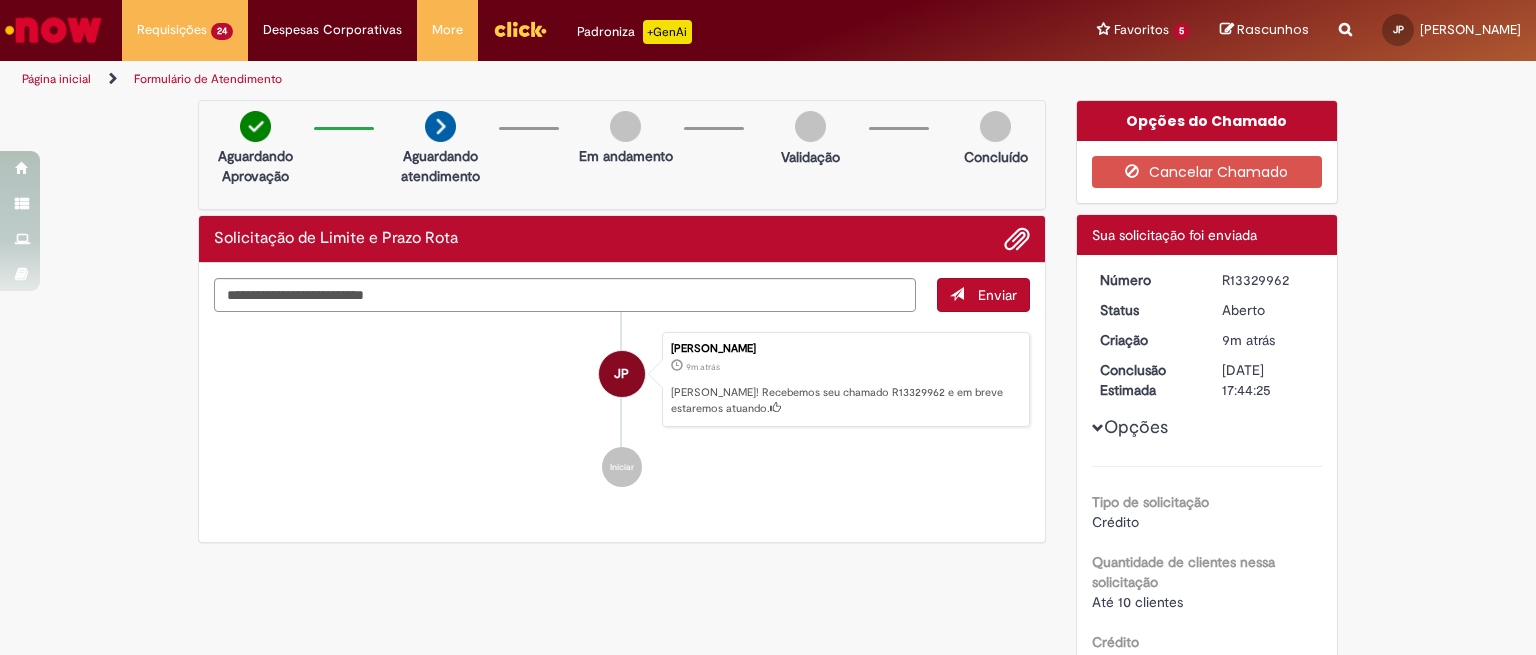 scroll, scrollTop: 1, scrollLeft: 0, axis: vertical 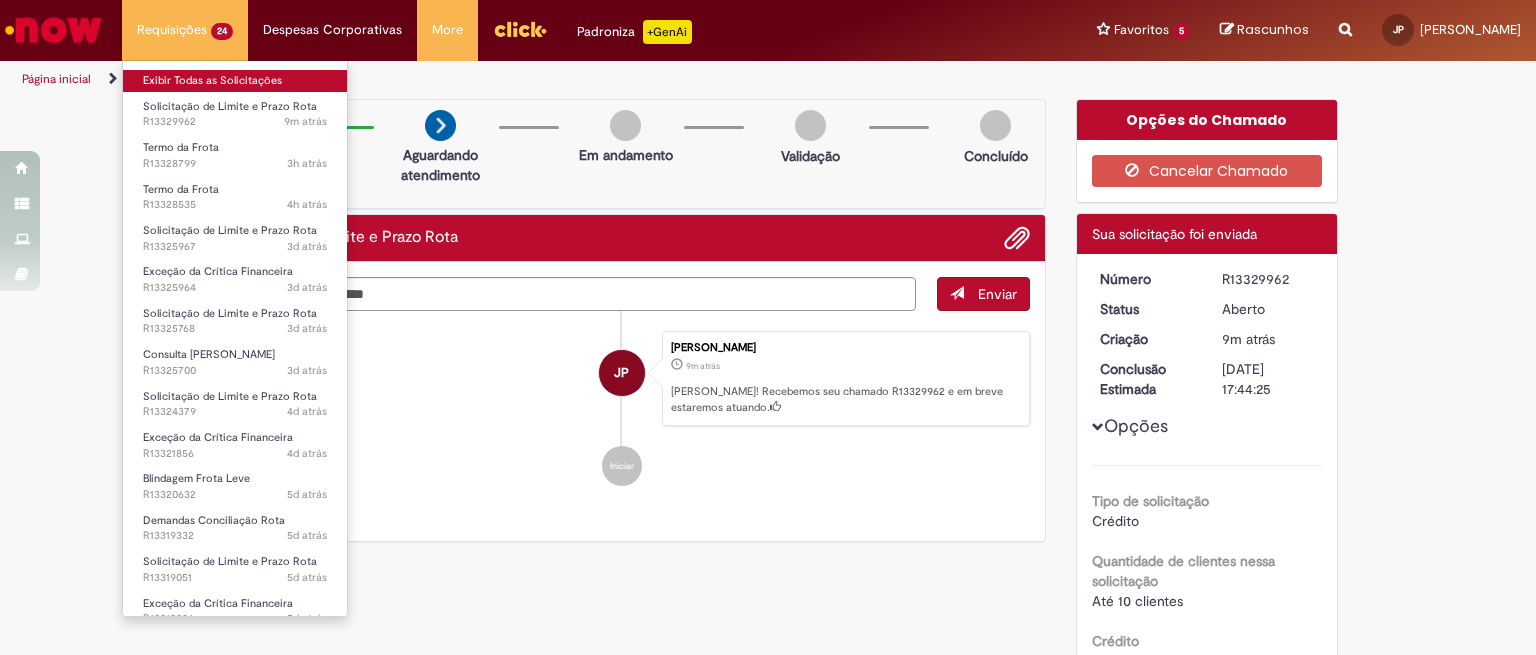 click on "Exibir Todas as Solicitações" at bounding box center [235, 81] 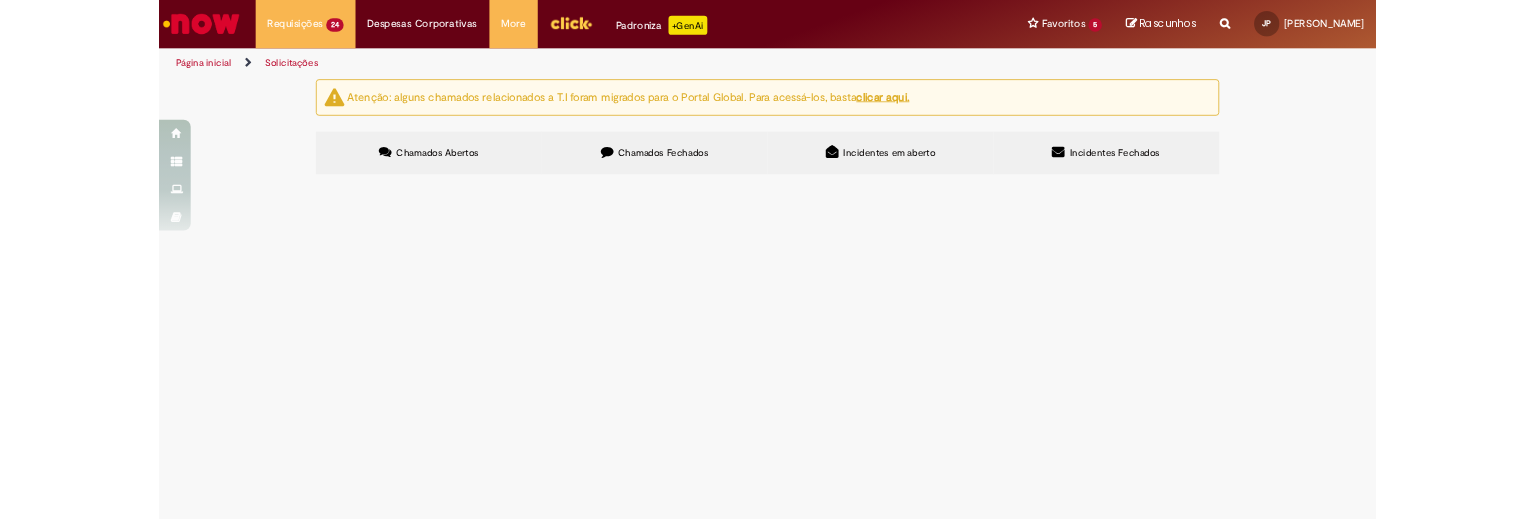 scroll, scrollTop: 242, scrollLeft: 0, axis: vertical 